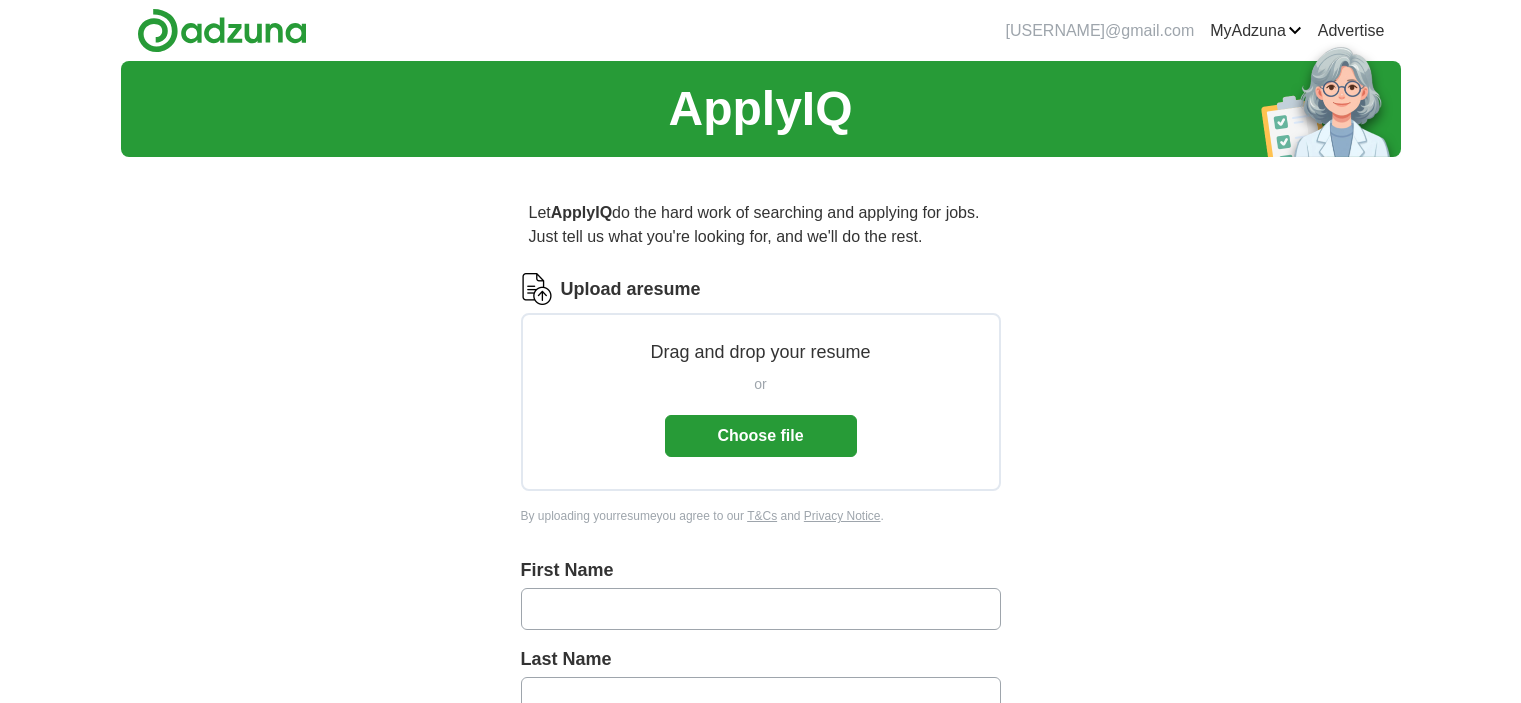 scroll, scrollTop: 0, scrollLeft: 0, axis: both 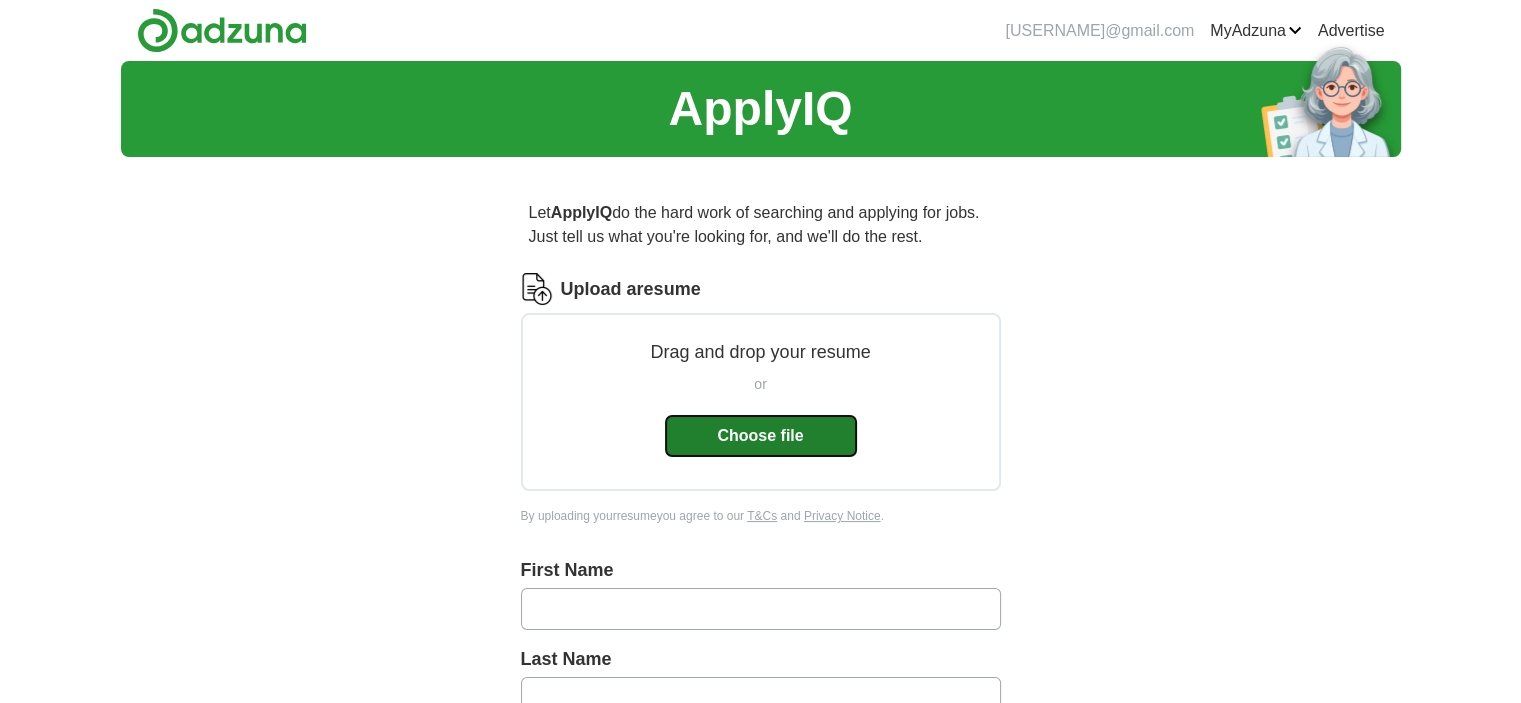 click on "Choose file" at bounding box center [761, 436] 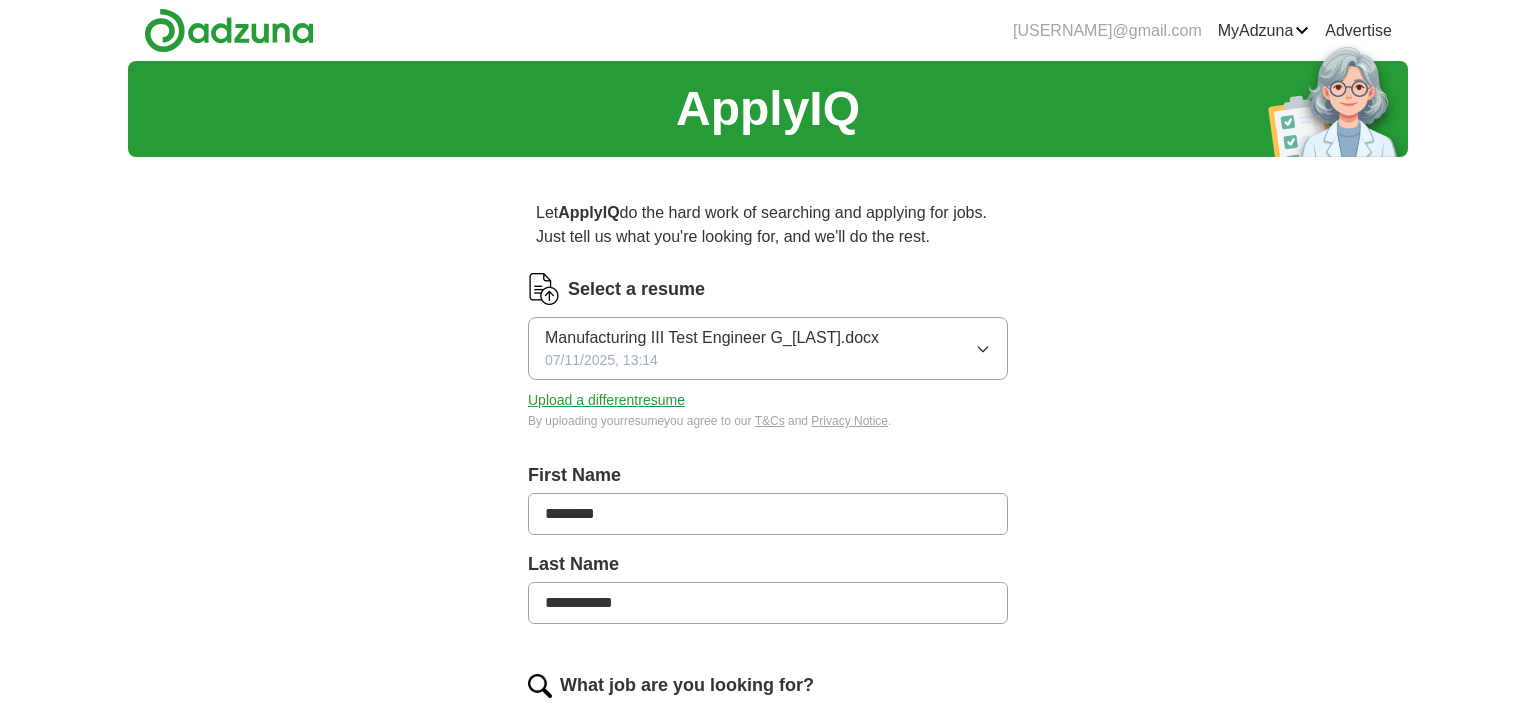 type on "********" 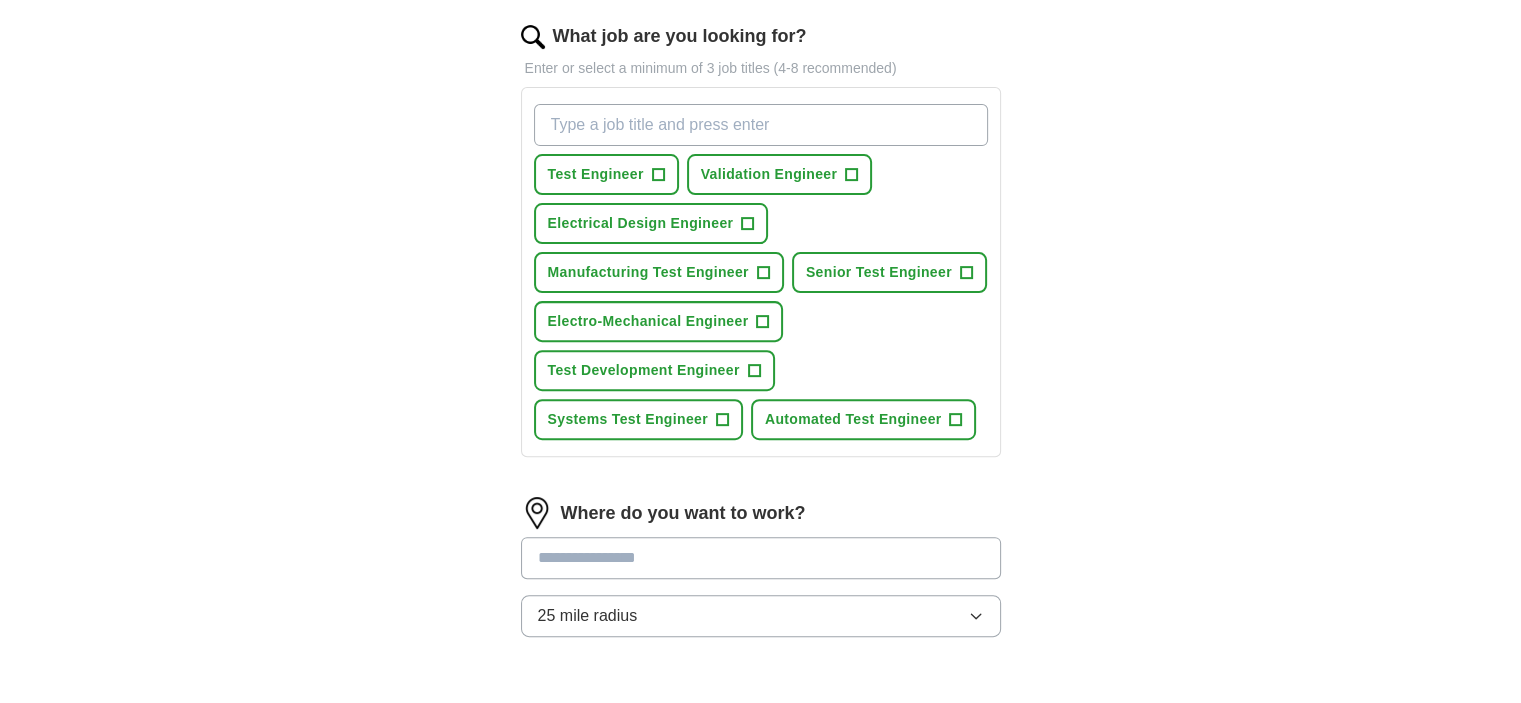 scroll, scrollTop: 700, scrollLeft: 0, axis: vertical 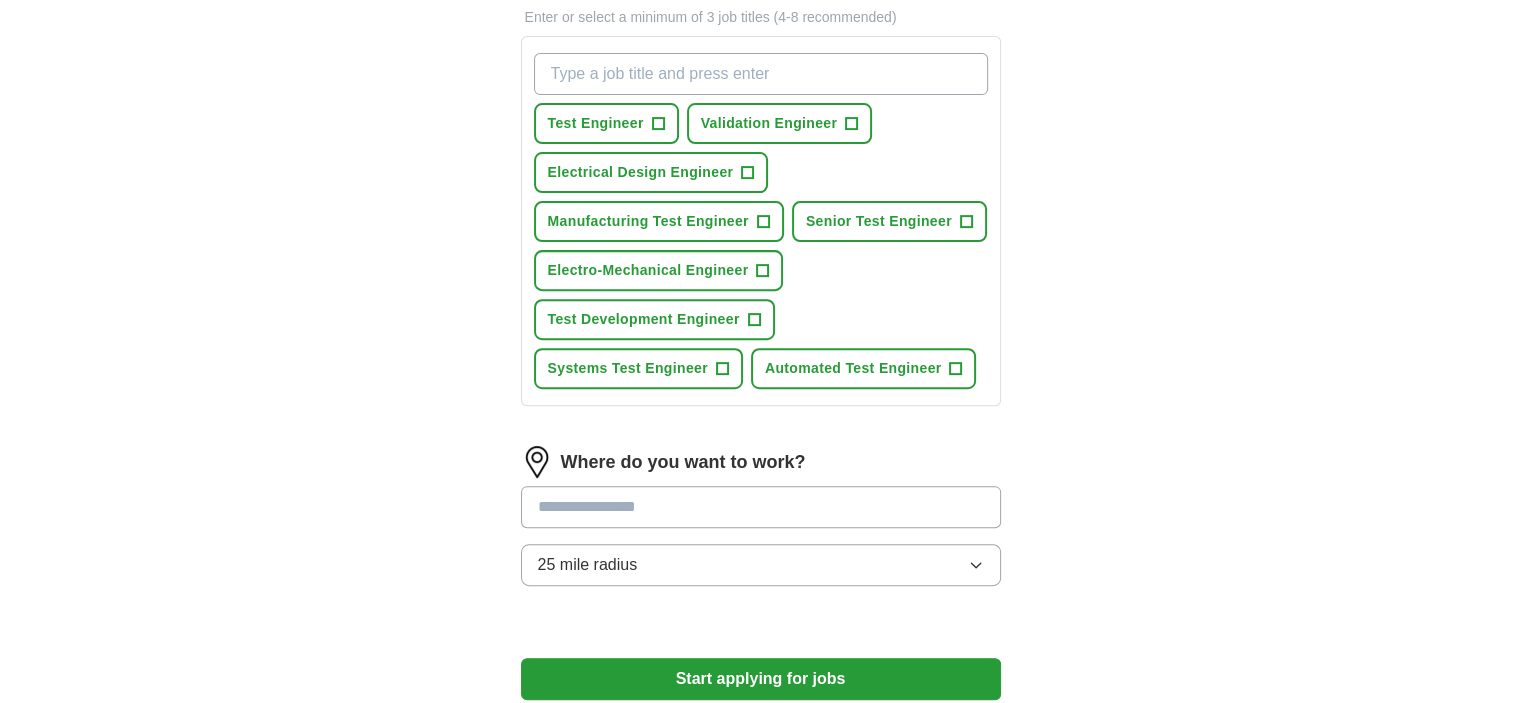 click at bounding box center [761, 507] 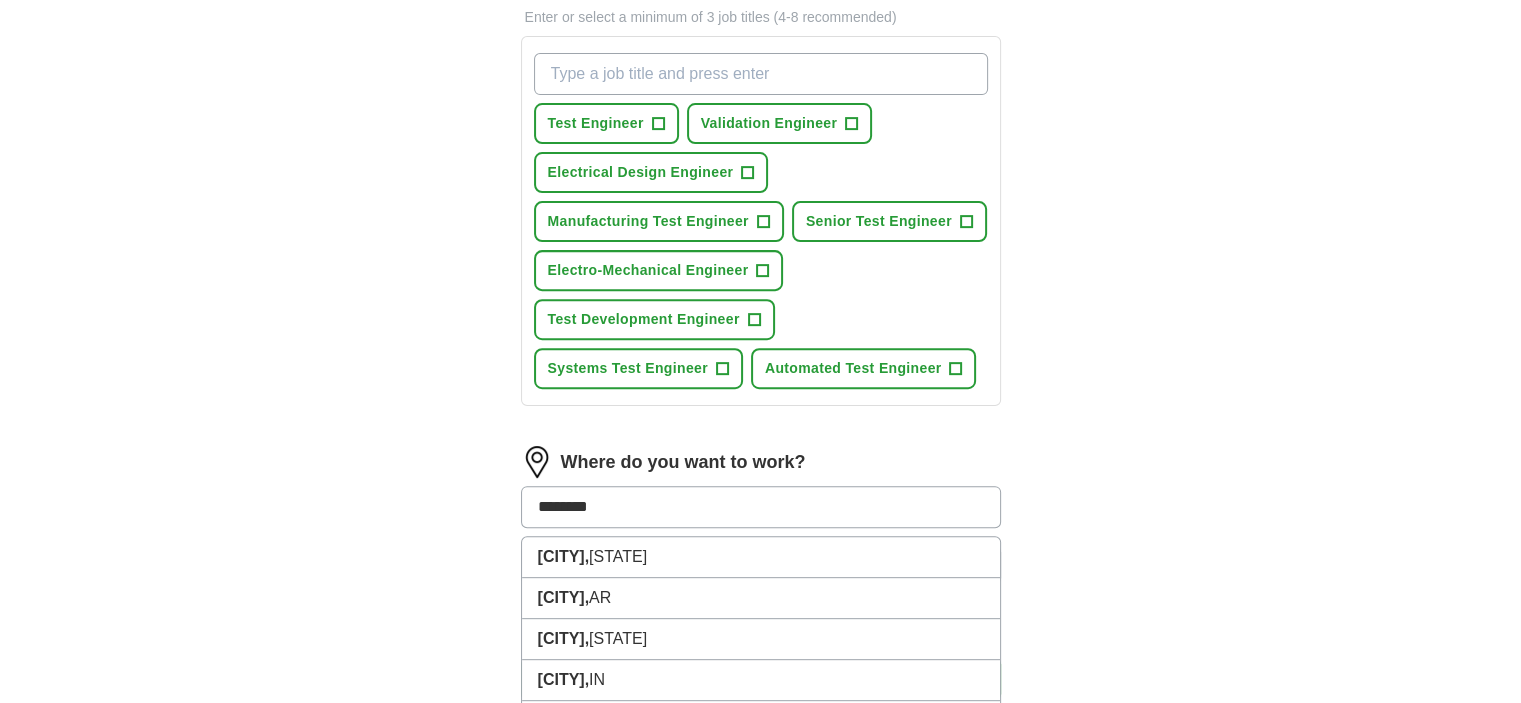 type on "*********" 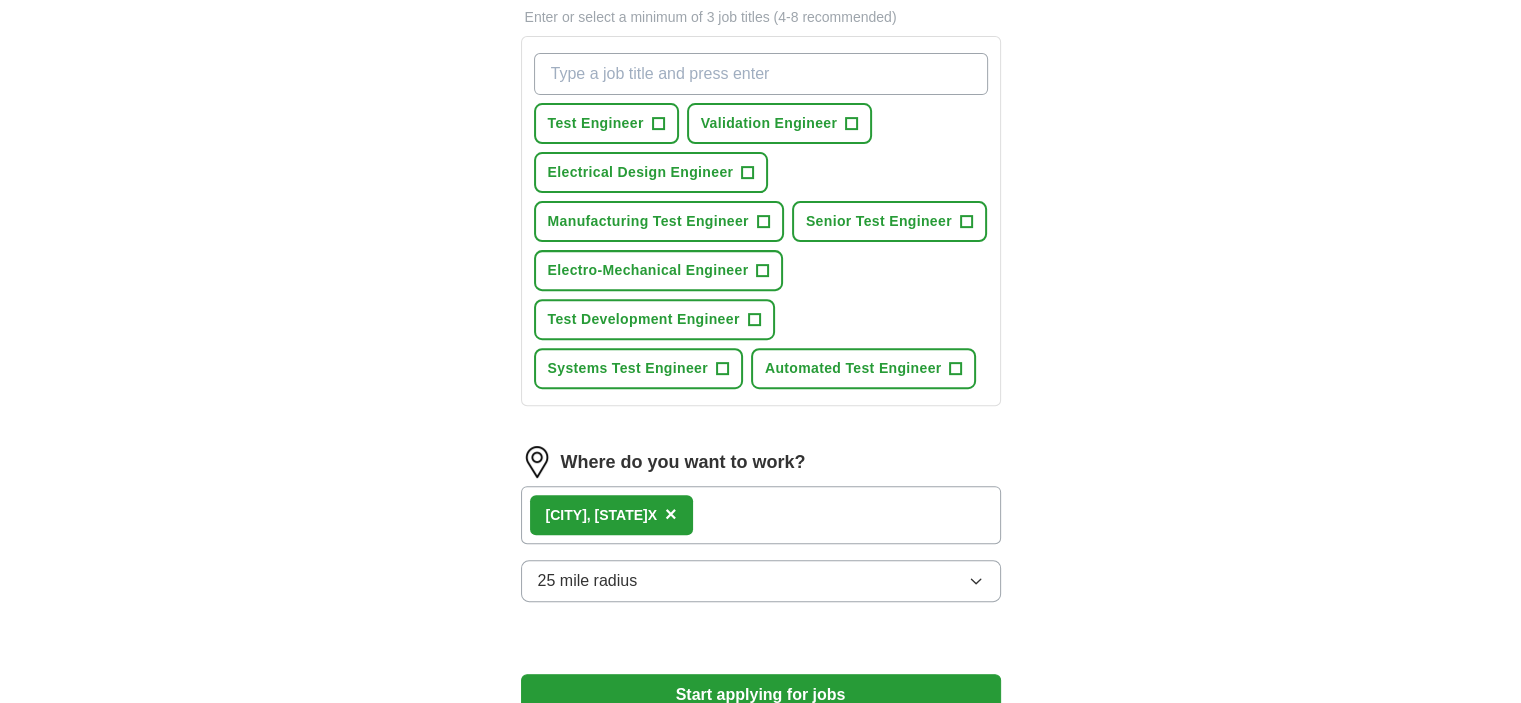 click on "**********" at bounding box center [761, 65] 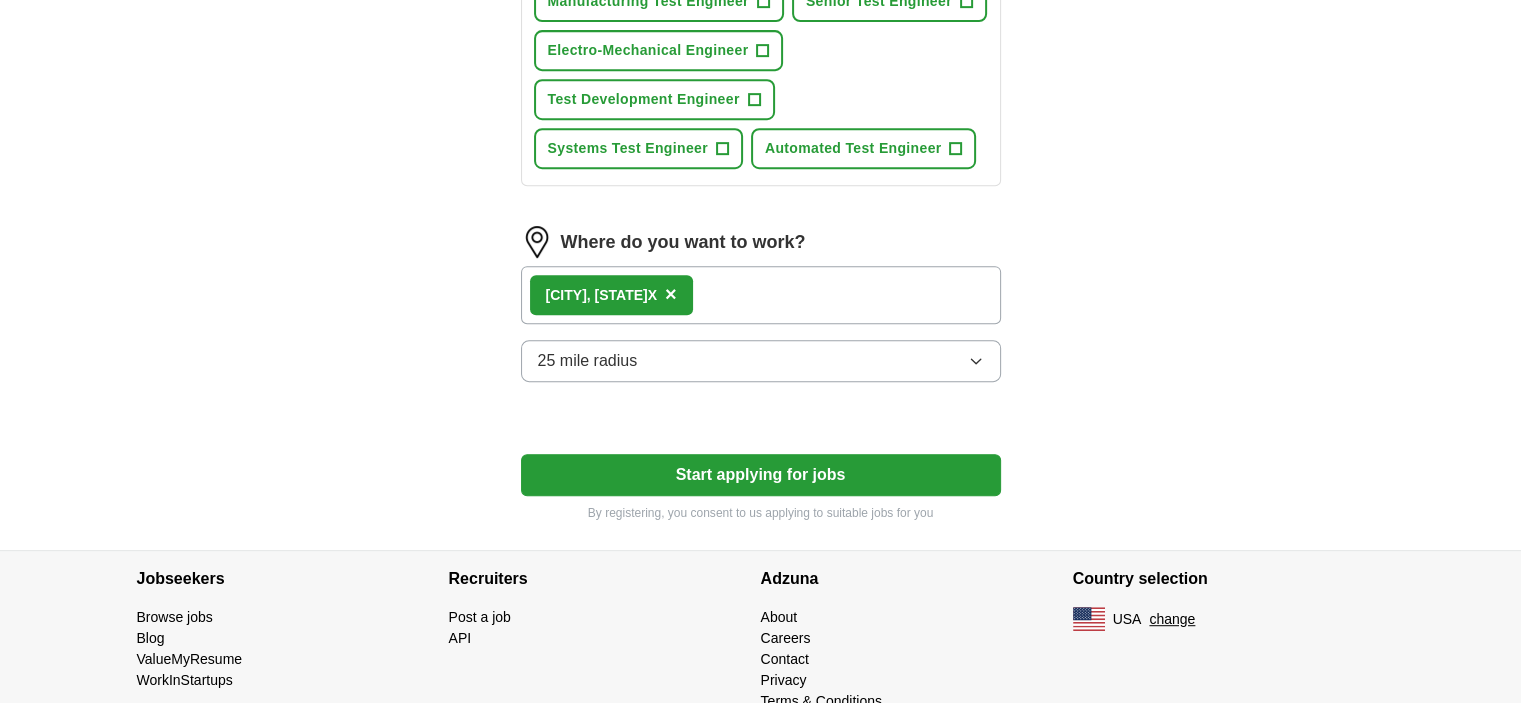 scroll, scrollTop: 960, scrollLeft: 0, axis: vertical 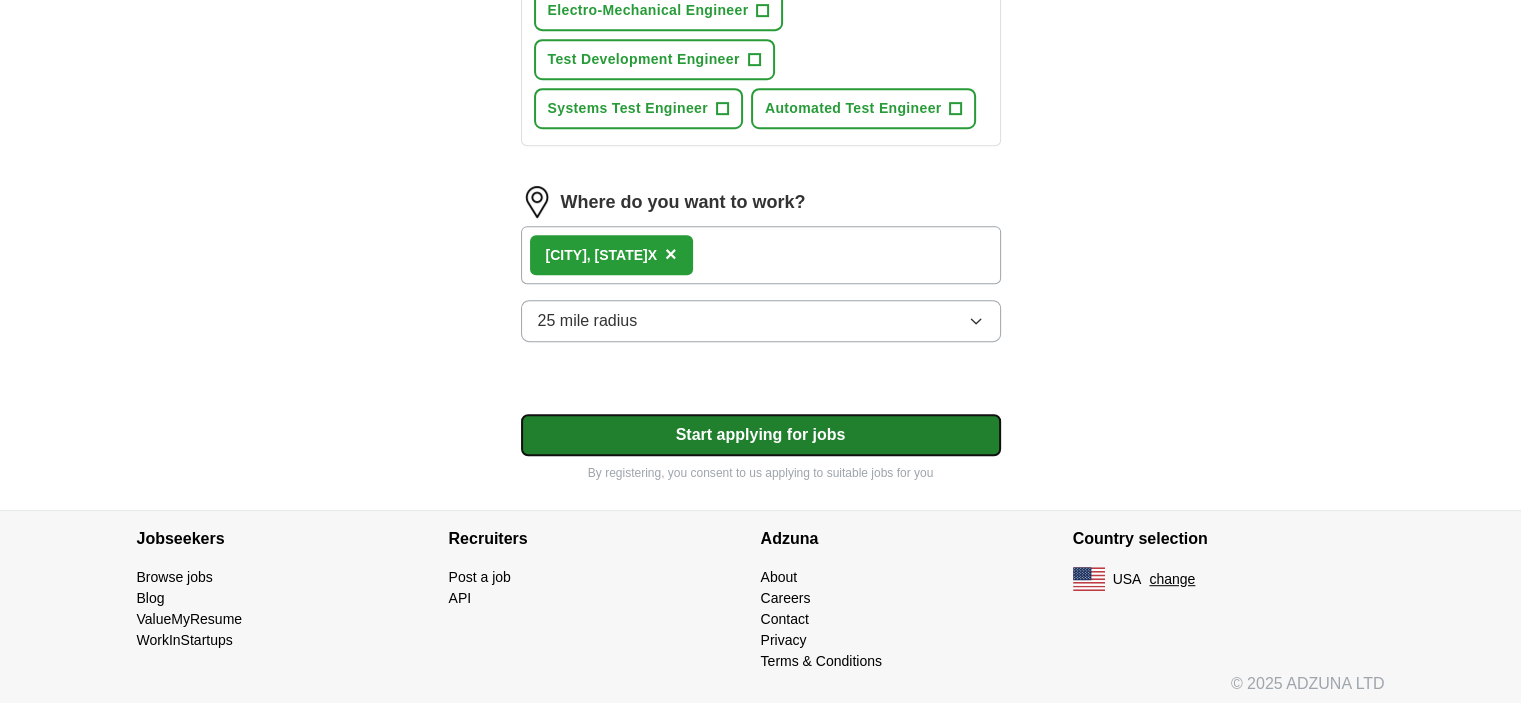 click on "Start applying for jobs" at bounding box center (761, 435) 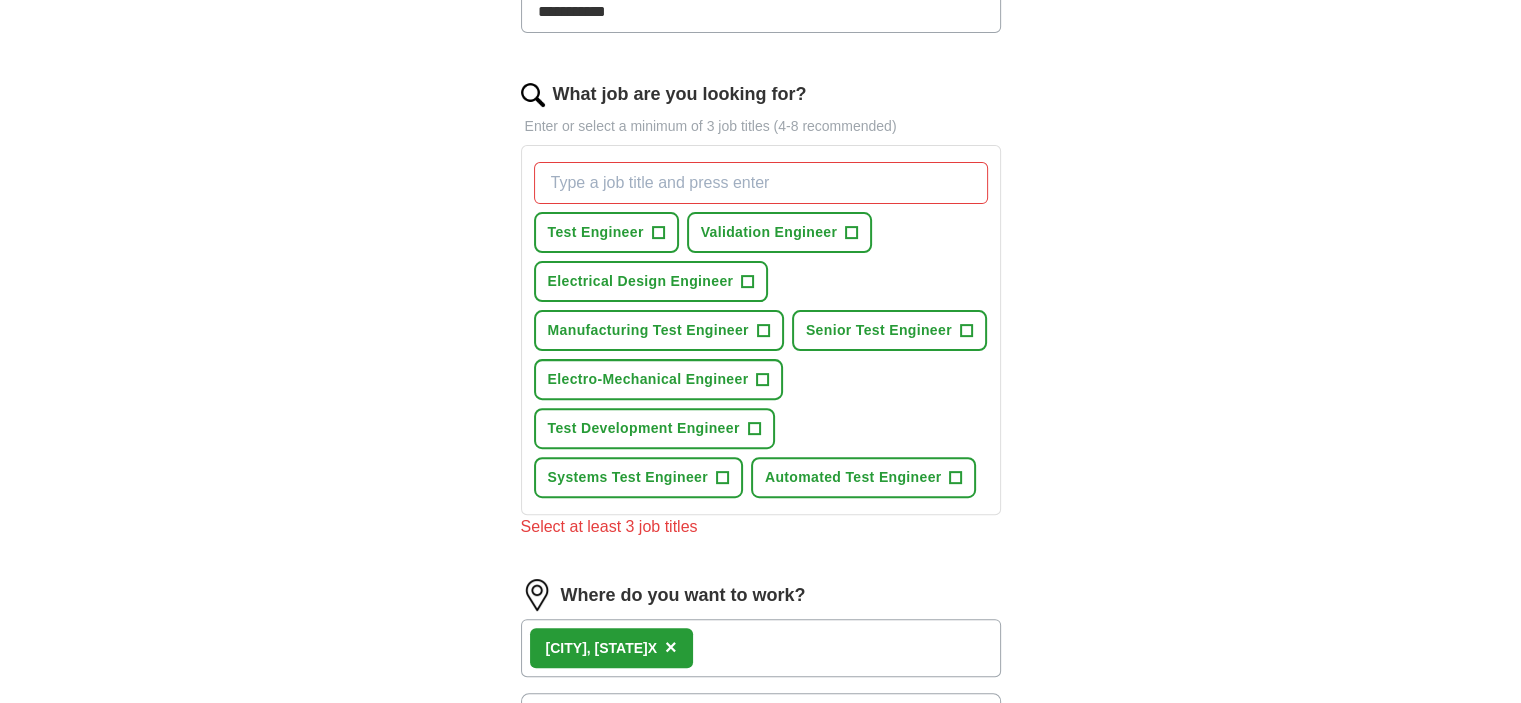scroll, scrollTop: 560, scrollLeft: 0, axis: vertical 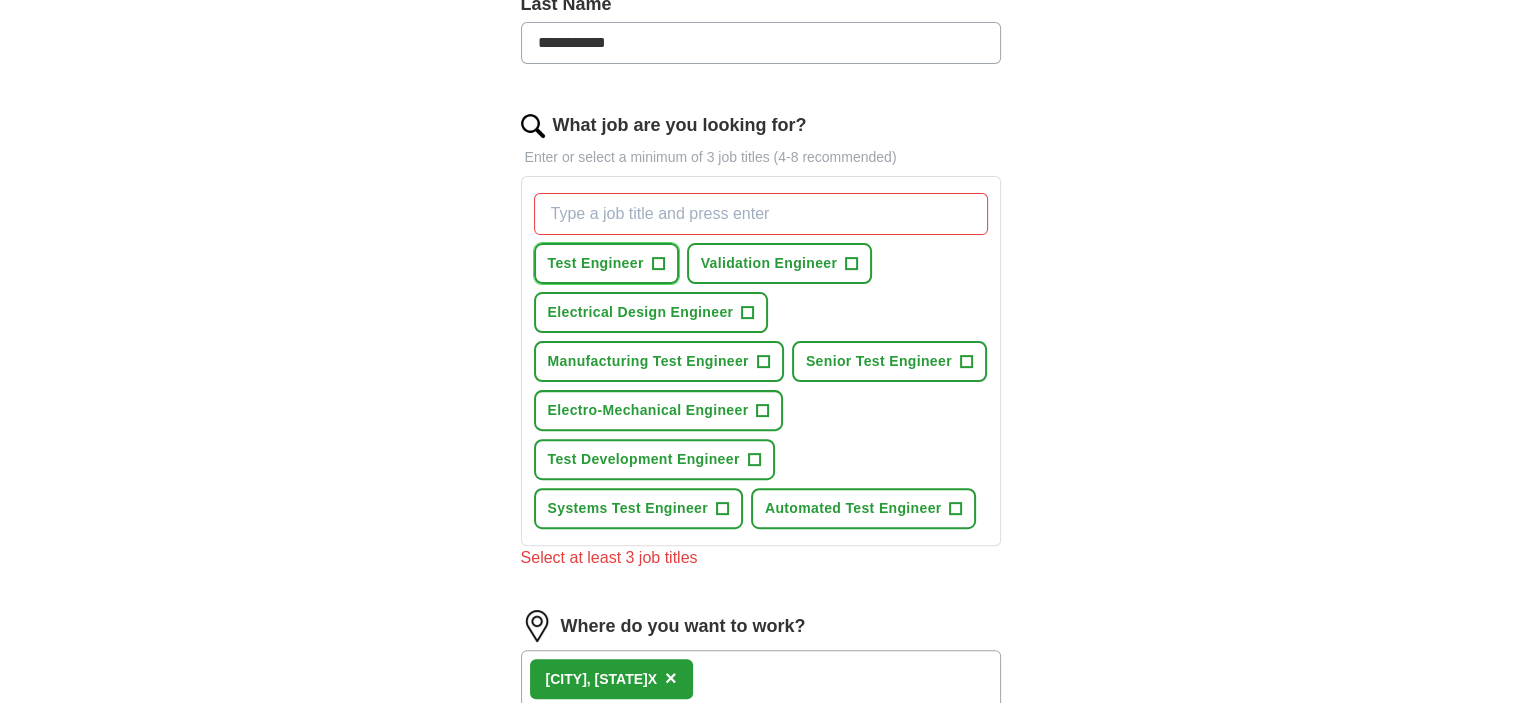 click on "Test Engineer" at bounding box center (596, 263) 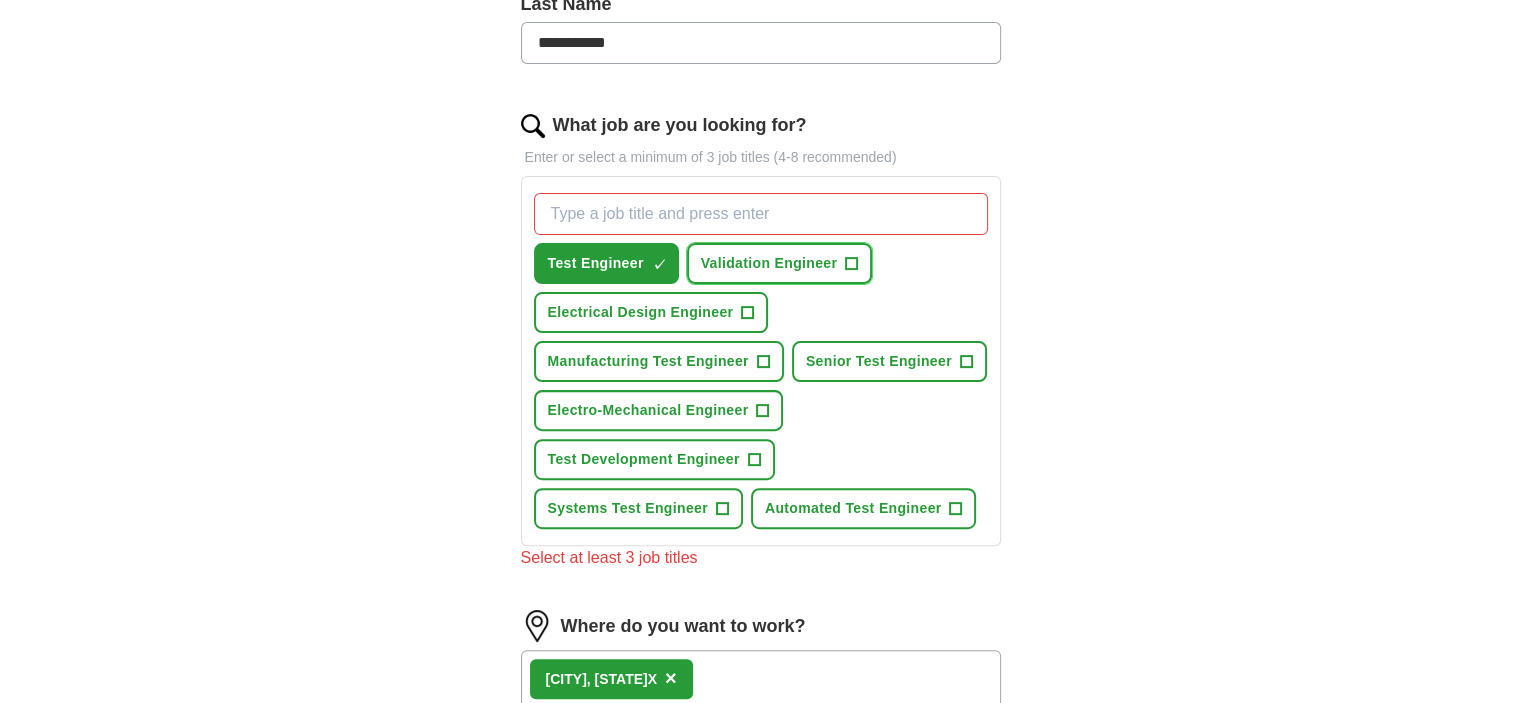 click on "Validation Engineer" at bounding box center [769, 263] 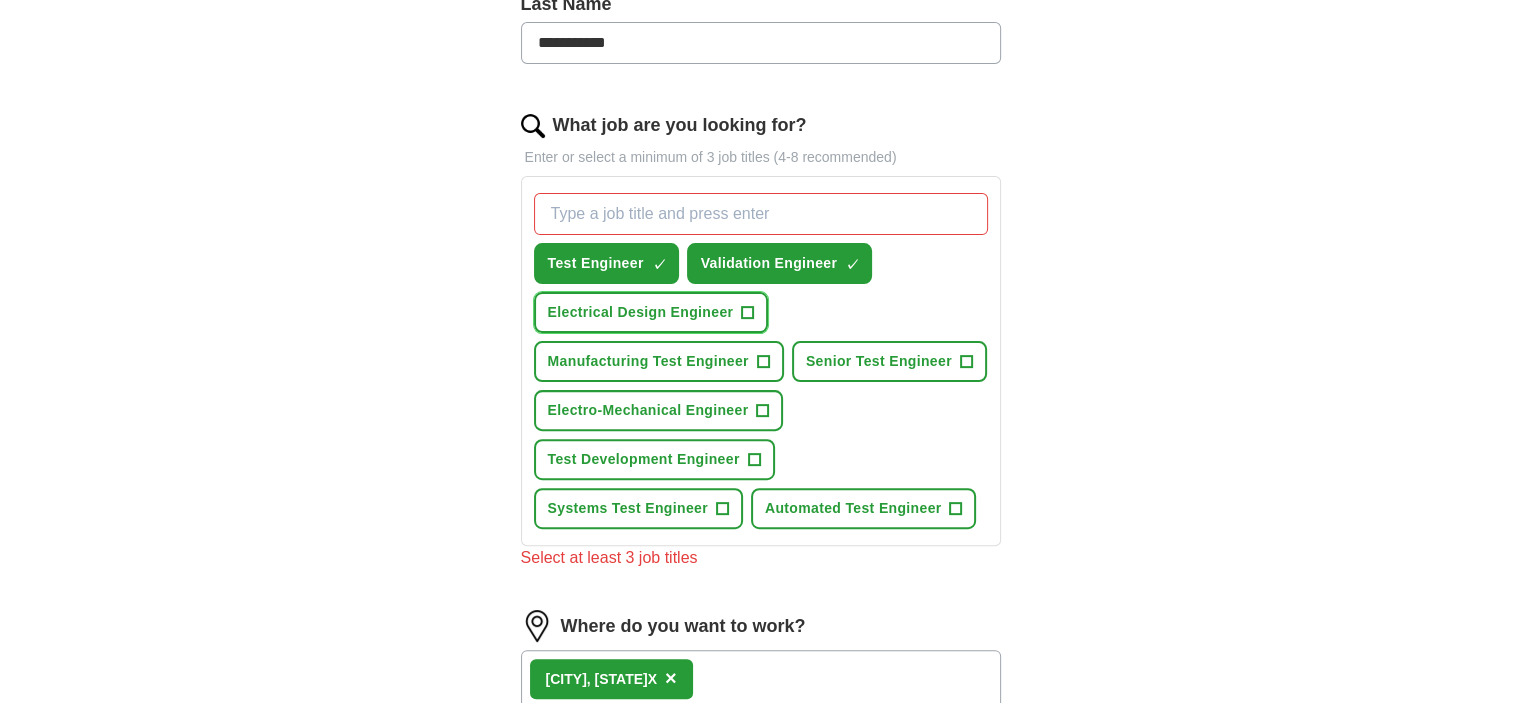 click on "Electrical Design Engineer" at bounding box center (641, 312) 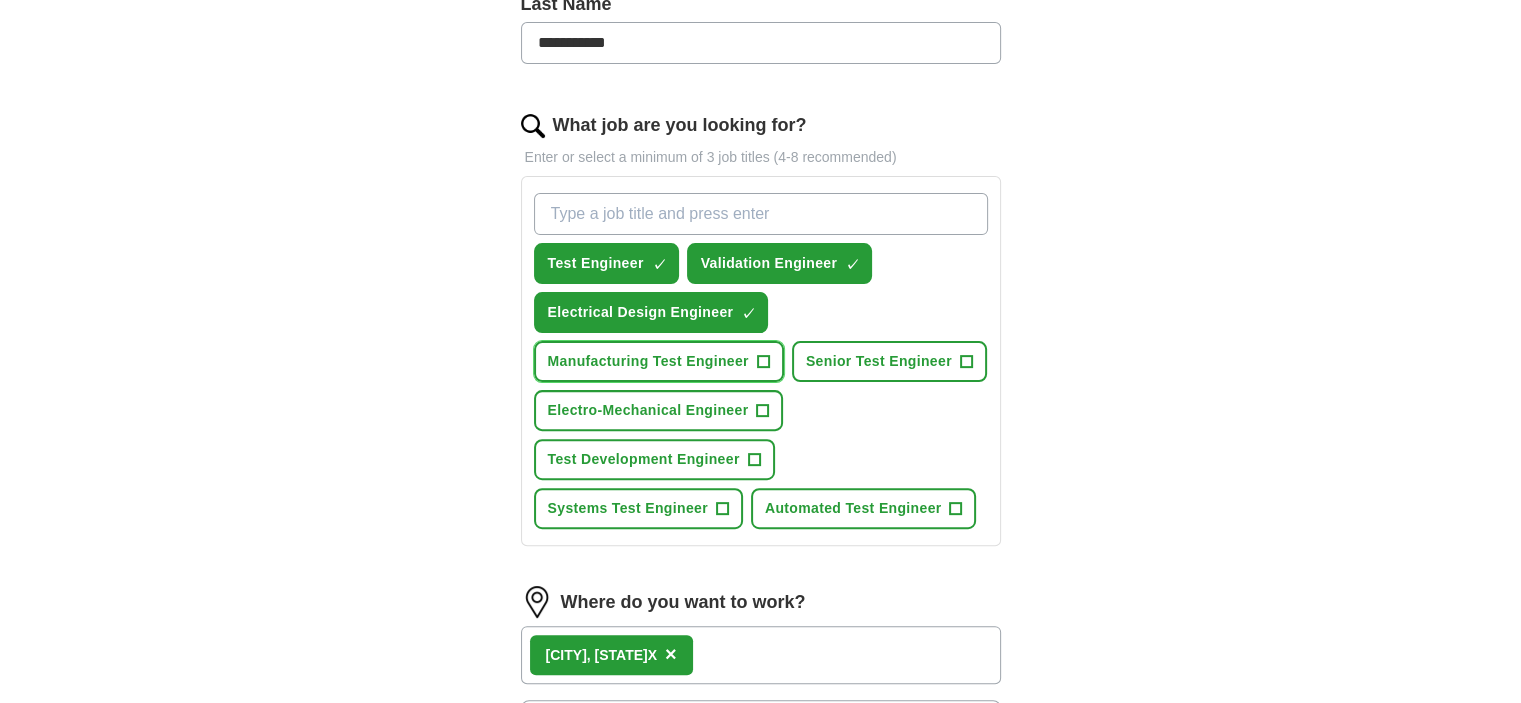 click on "Manufacturing Test Engineer" at bounding box center (648, 361) 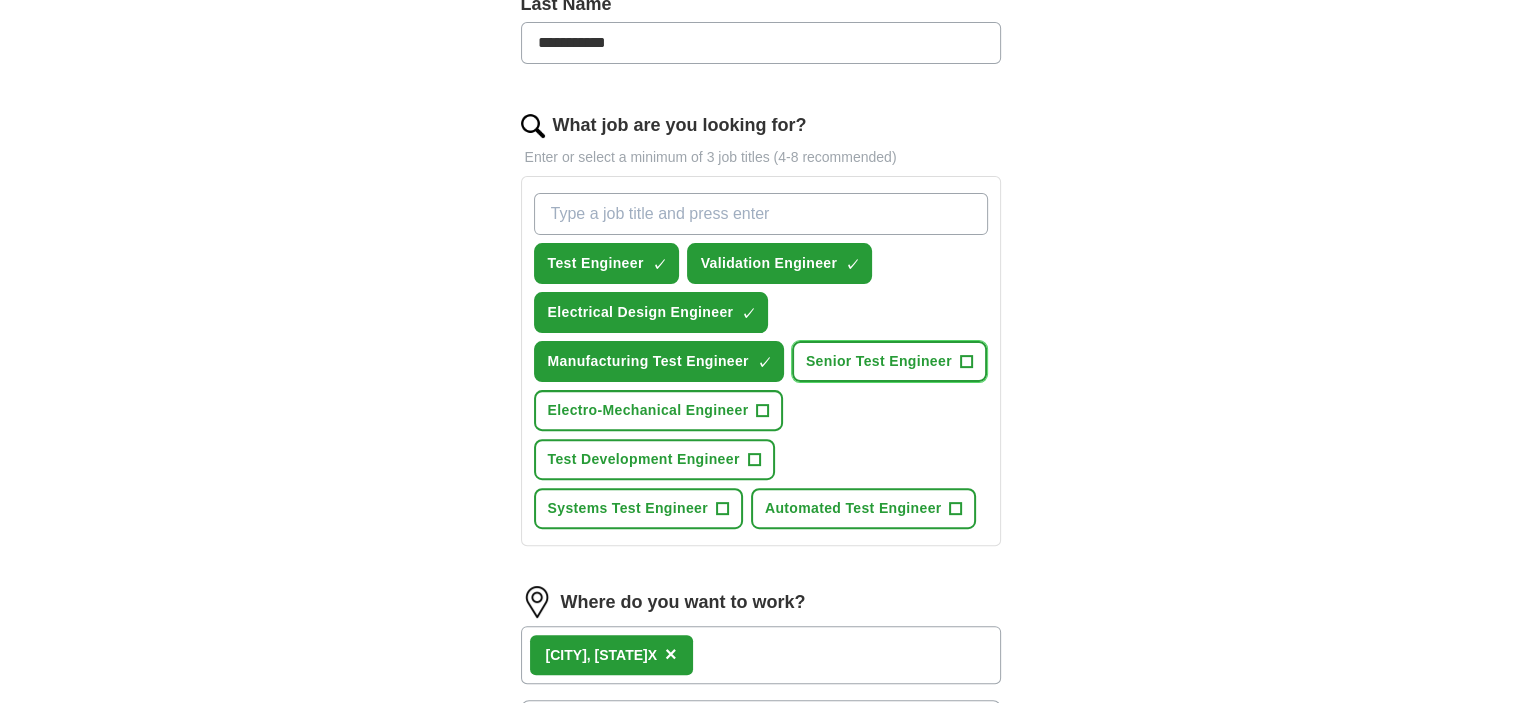 click on "Senior Test Engineer" at bounding box center (879, 361) 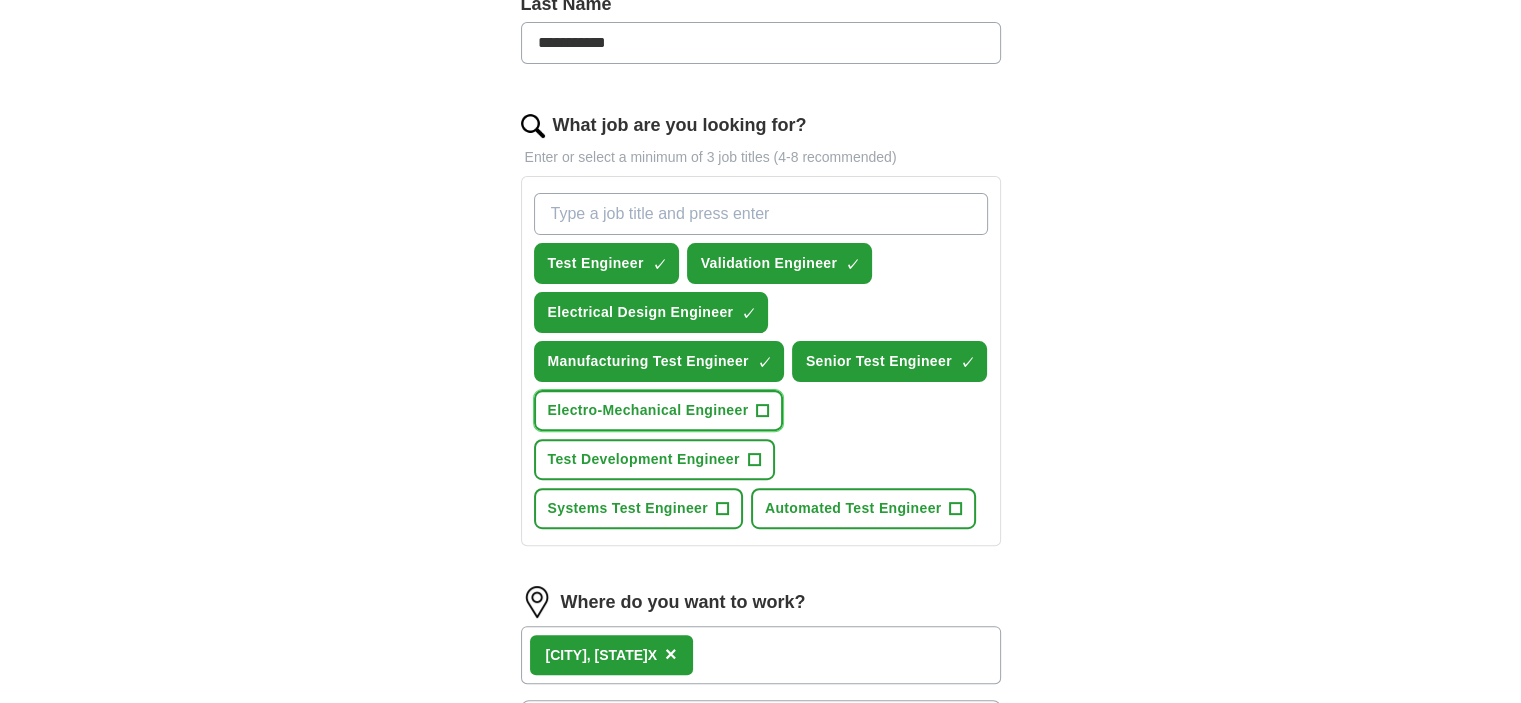 click on "Electro-Mechanical Engineer" at bounding box center [648, 410] 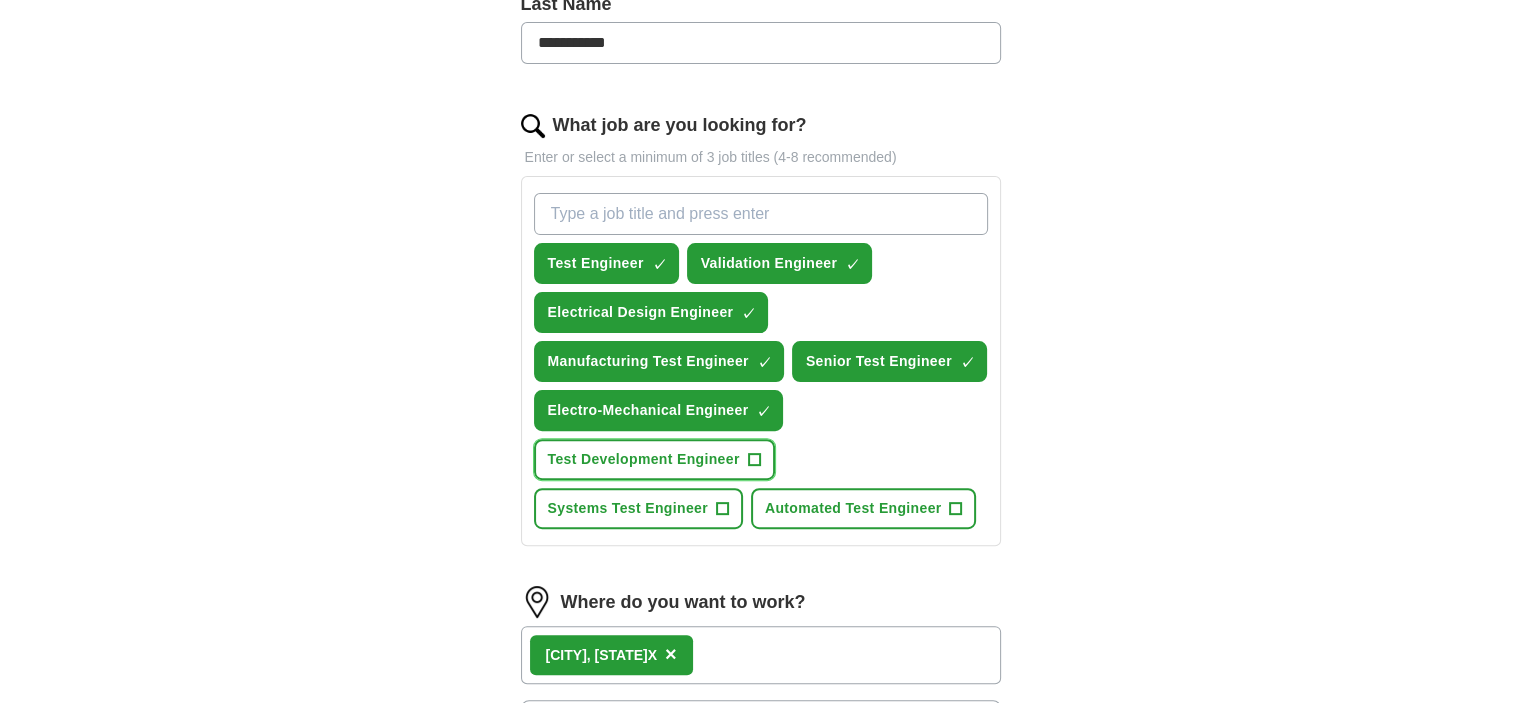 click on "Test Development Engineer" at bounding box center (644, 459) 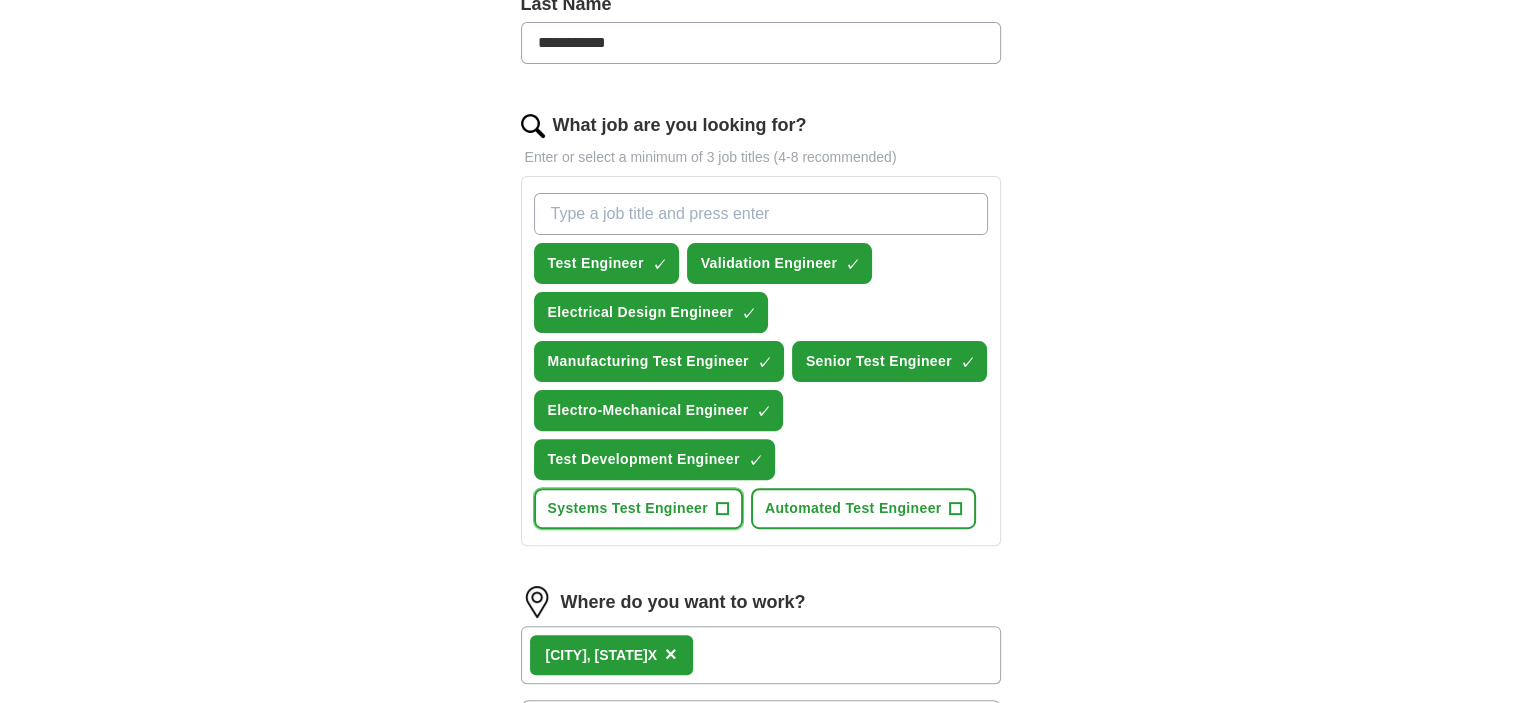 click on "Systems Test Engineer" at bounding box center [628, 508] 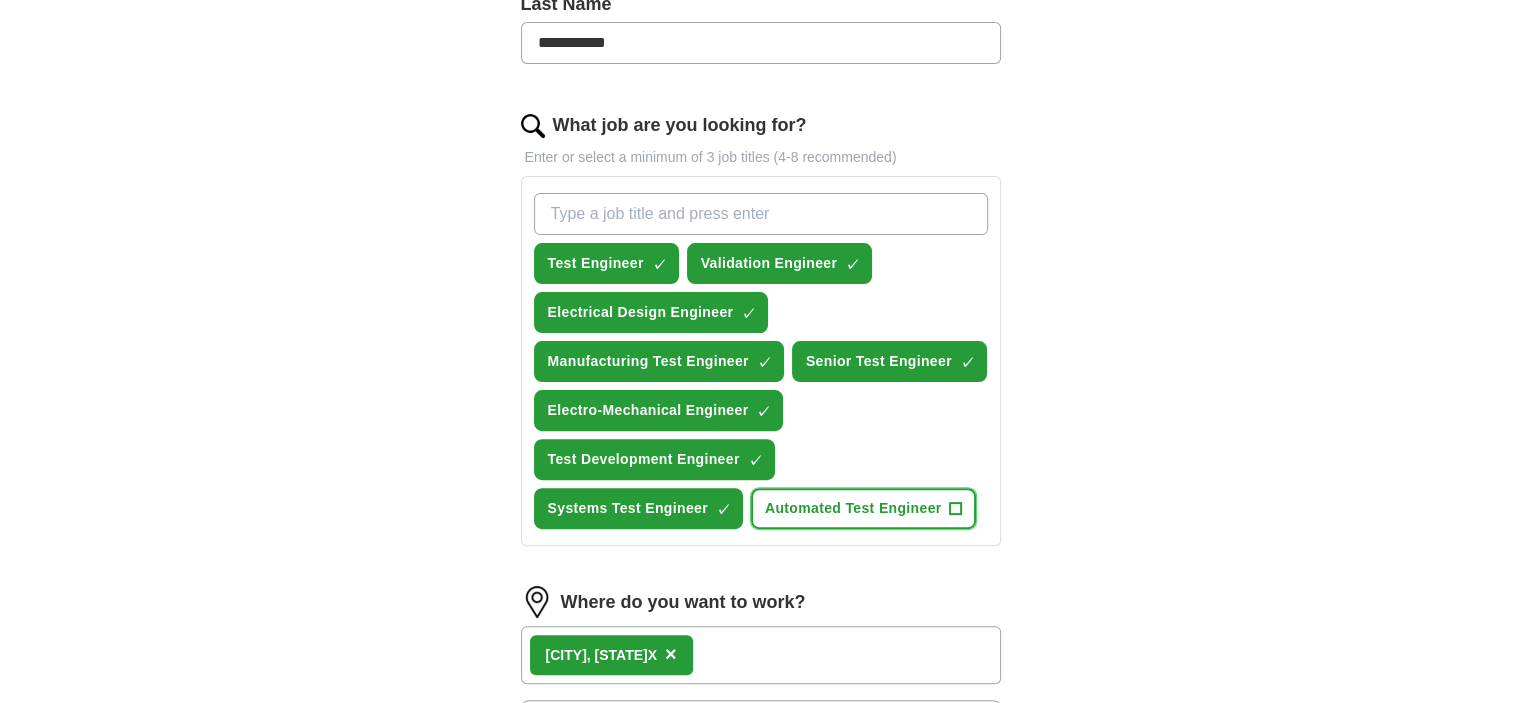click on "Automated Test Engineer" at bounding box center (853, 508) 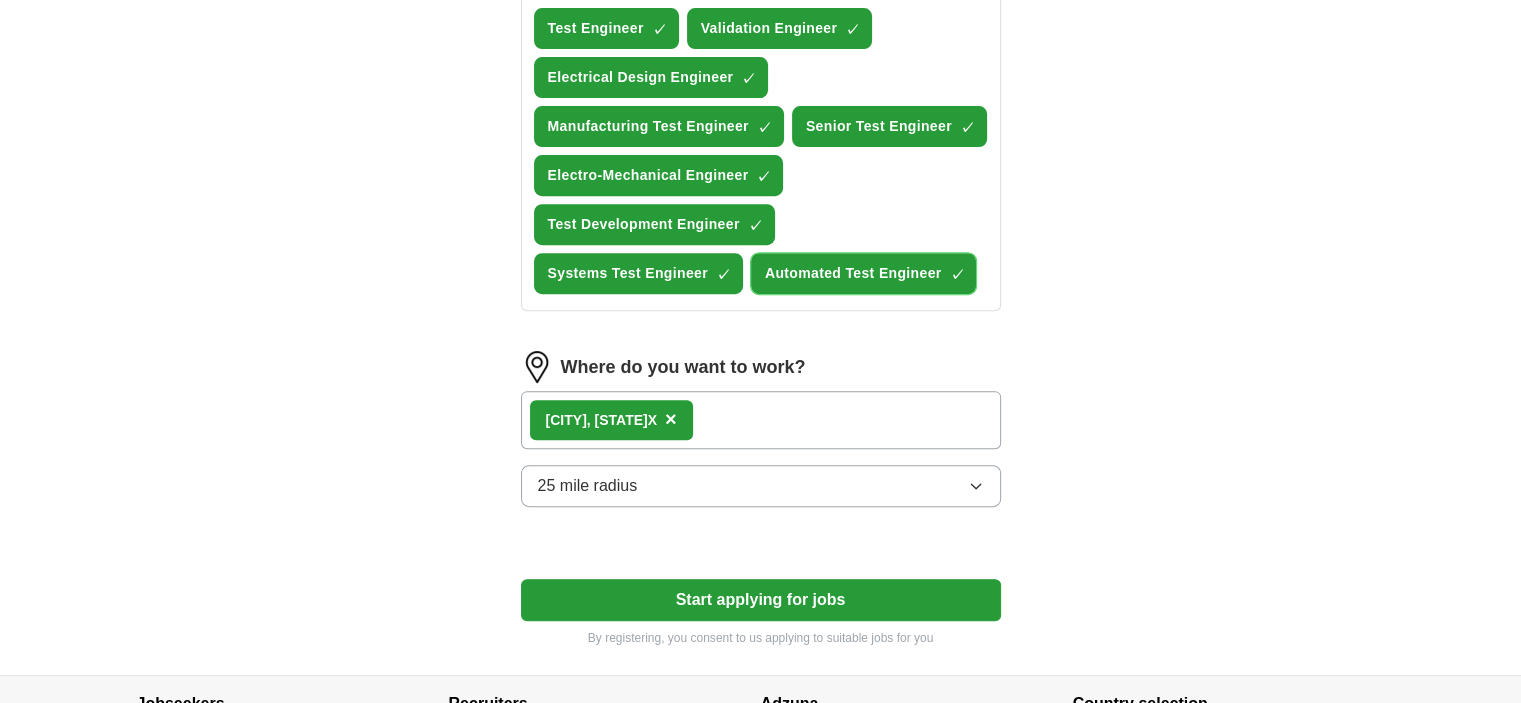 scroll, scrollTop: 960, scrollLeft: 0, axis: vertical 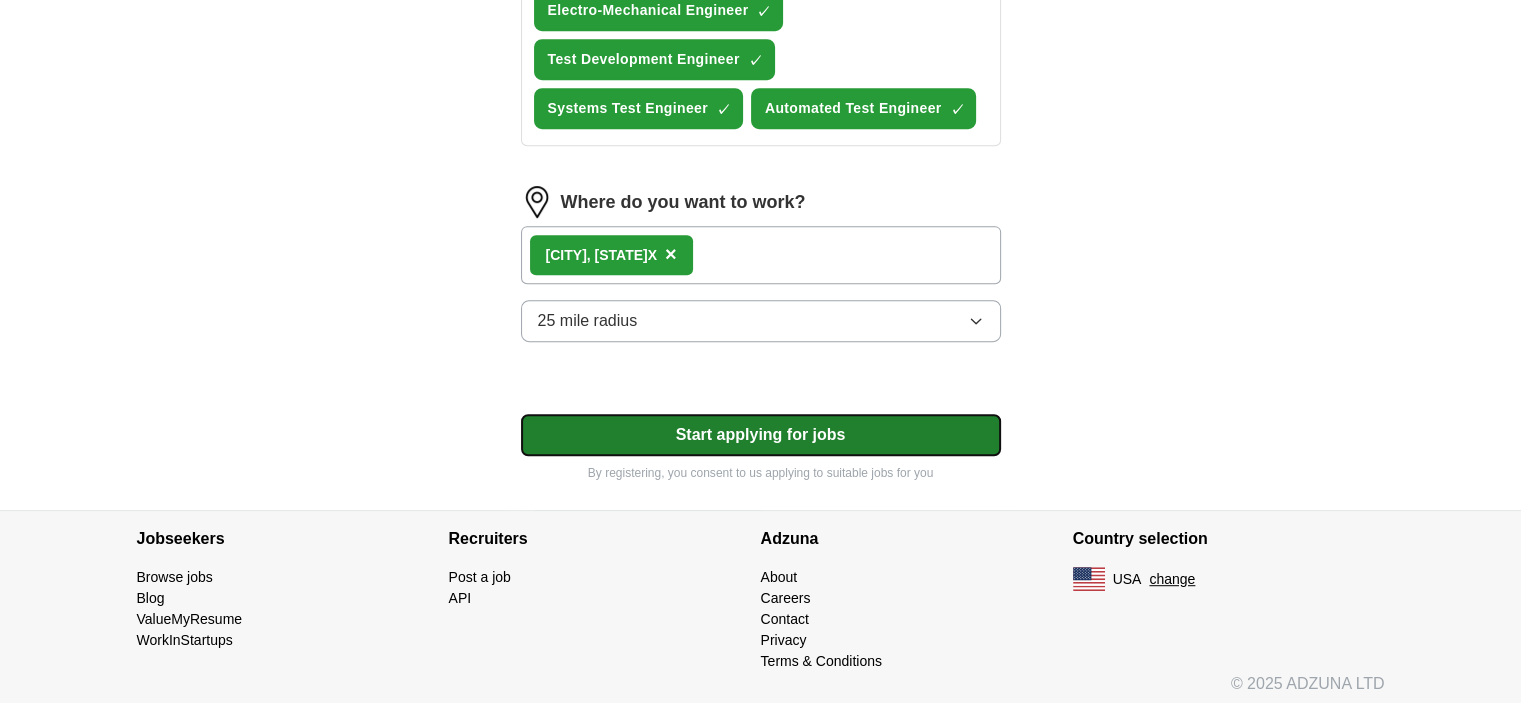 click on "Start applying for jobs" at bounding box center [761, 435] 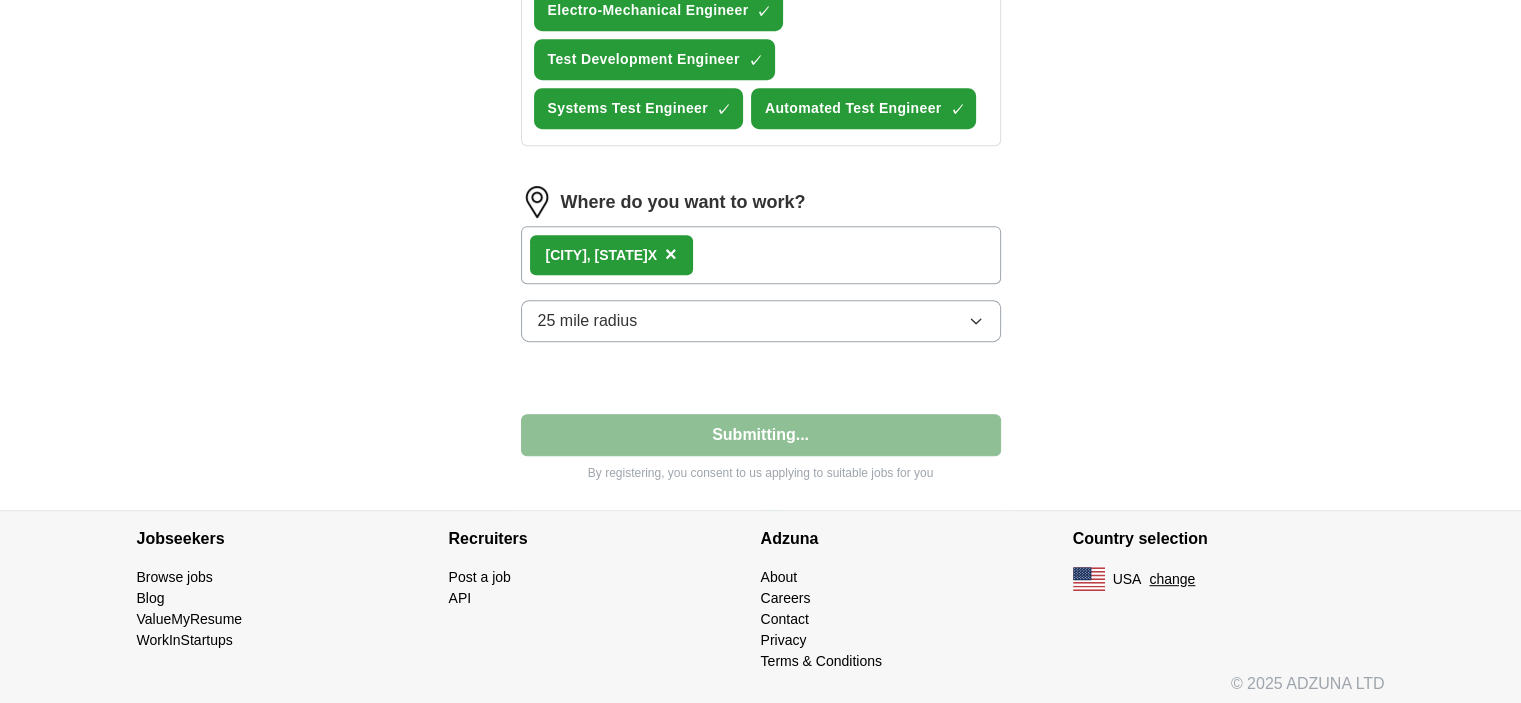 select on "**" 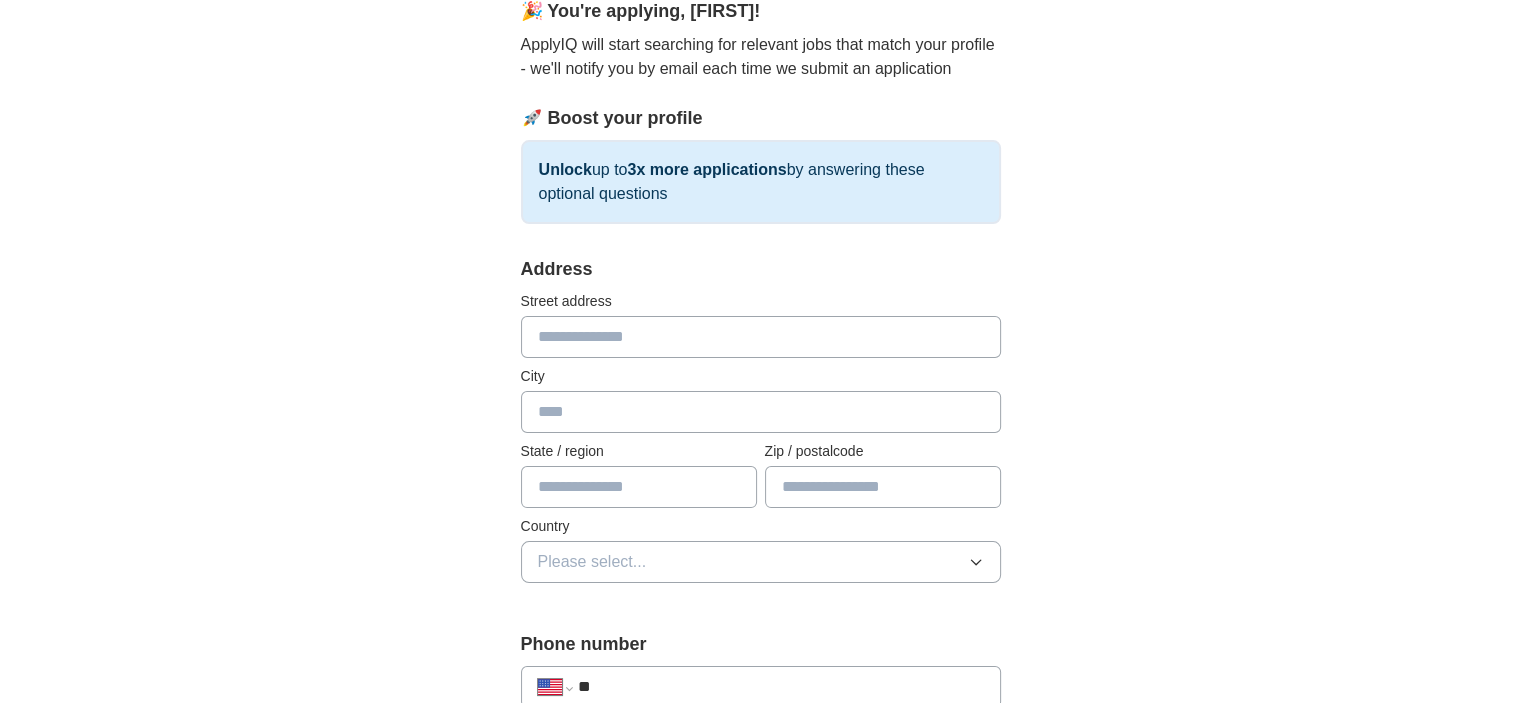 scroll, scrollTop: 200, scrollLeft: 0, axis: vertical 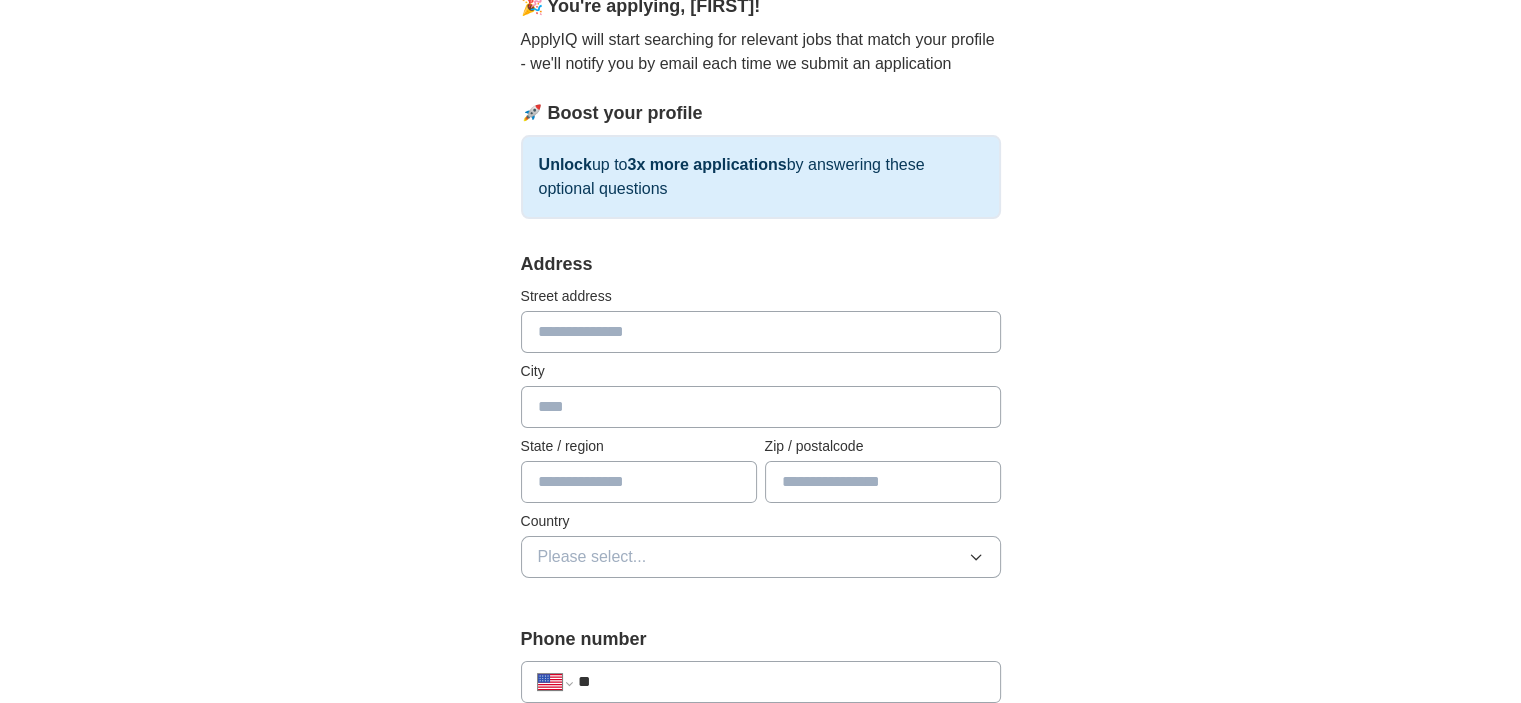 click at bounding box center [761, 332] 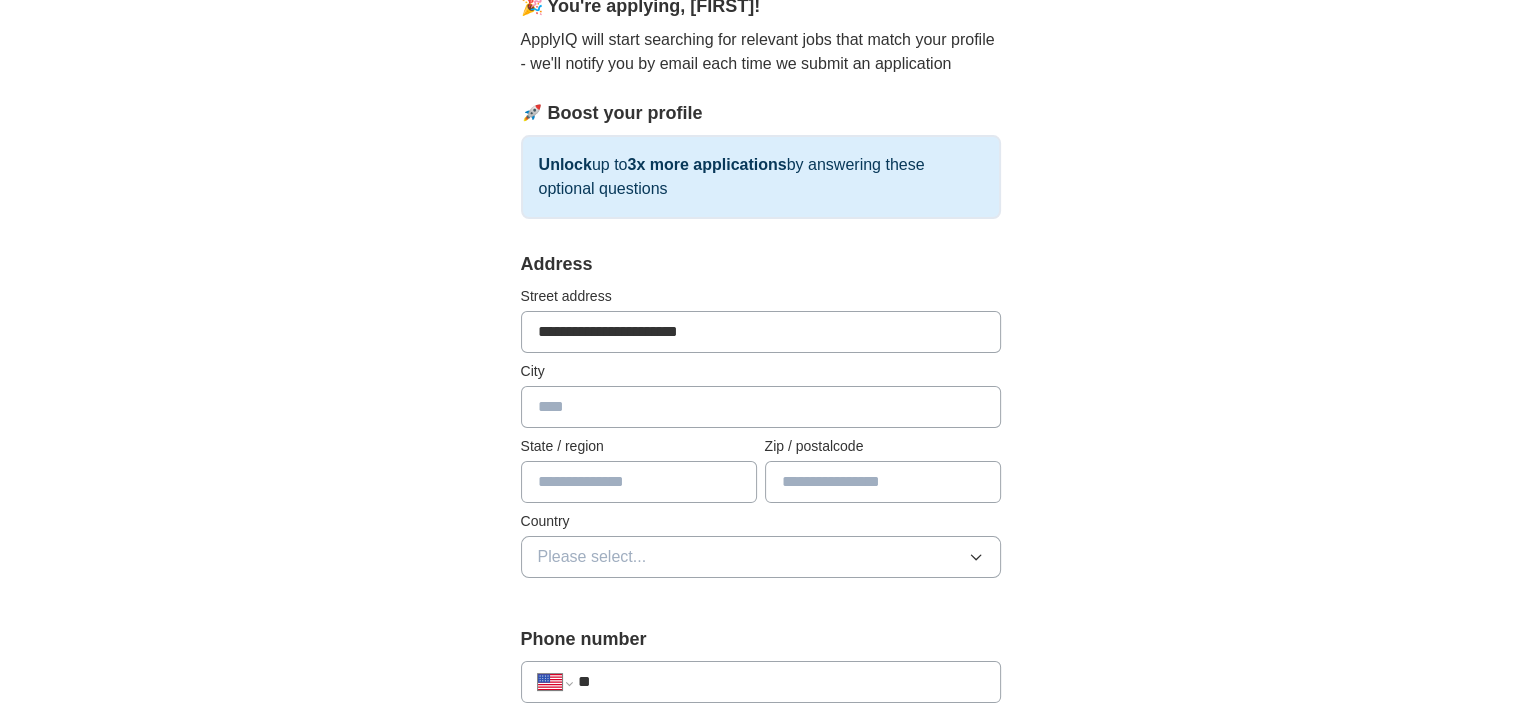 type on "**********" 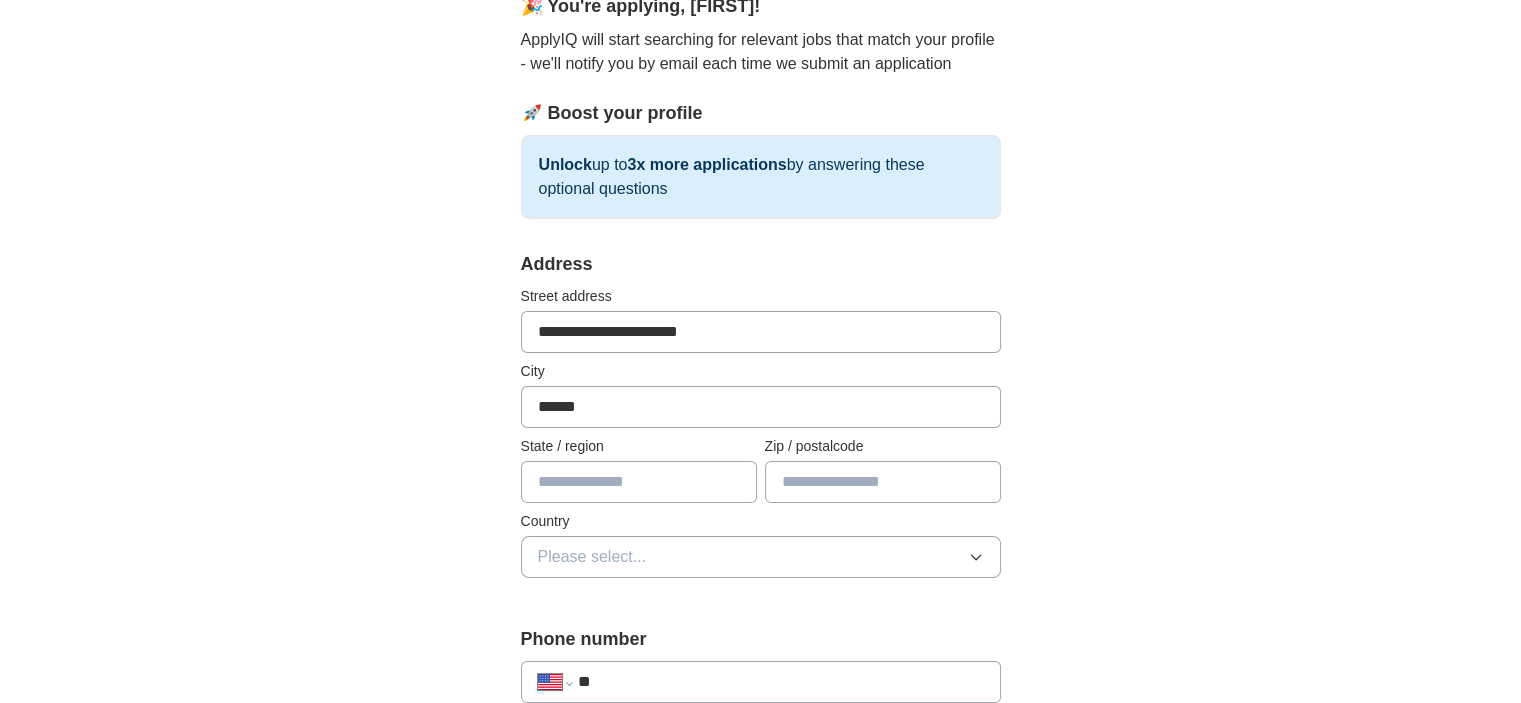 type on "******" 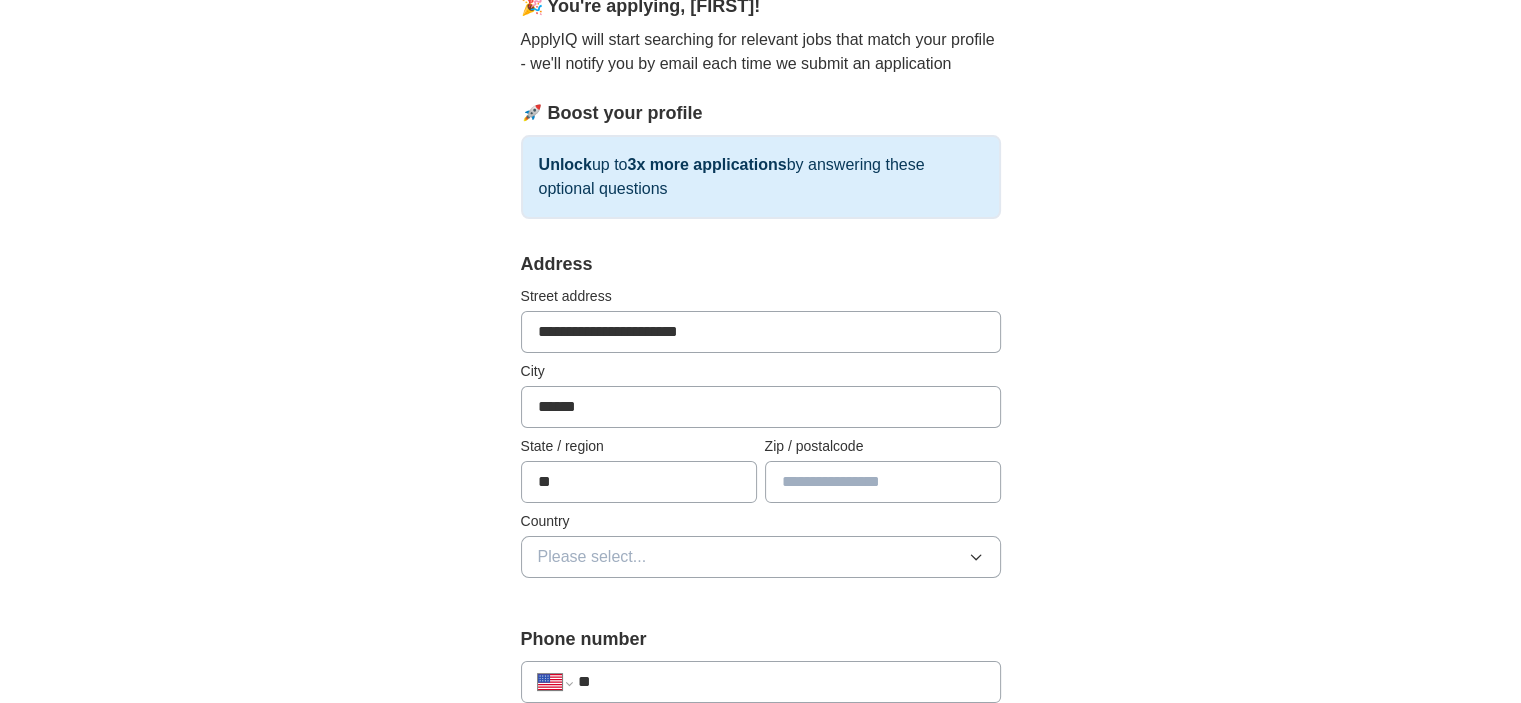 type on "**" 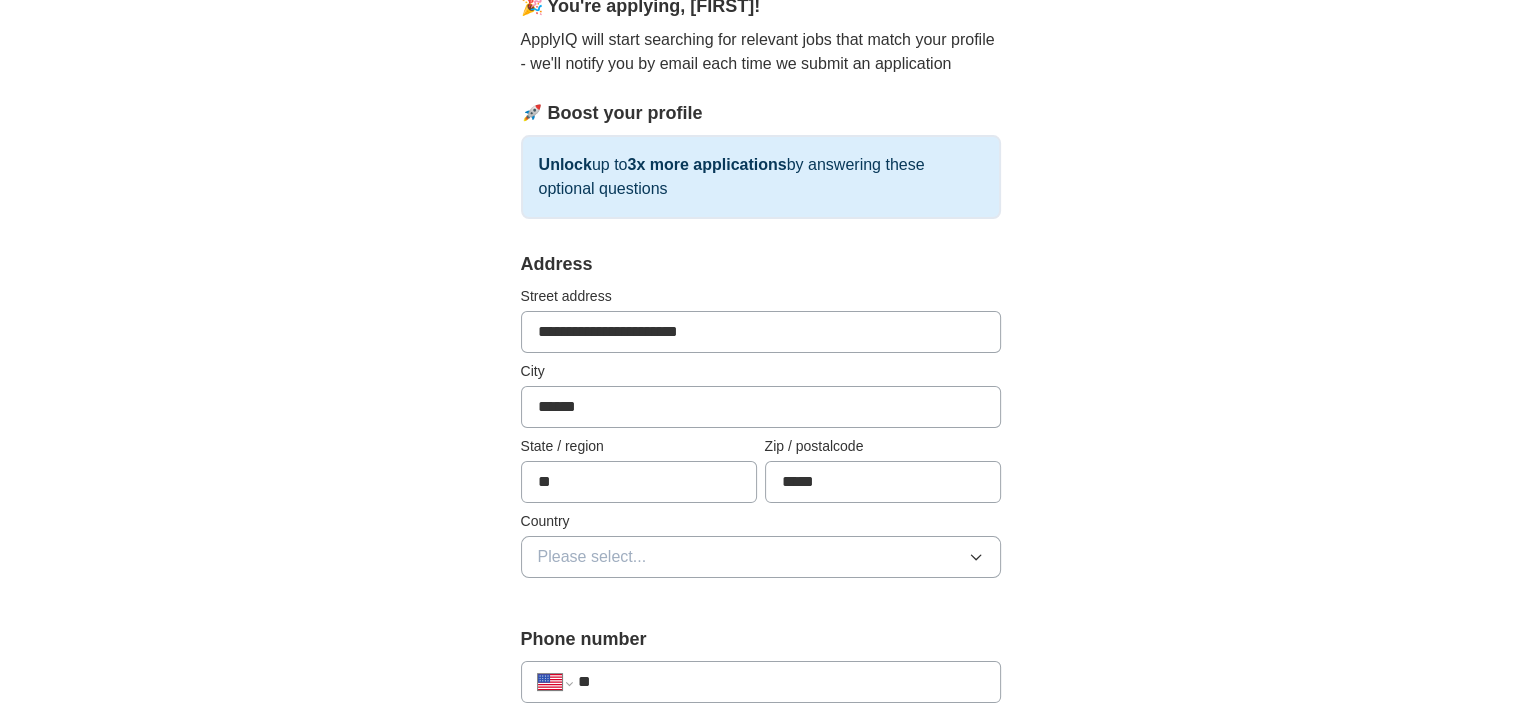 type on "*****" 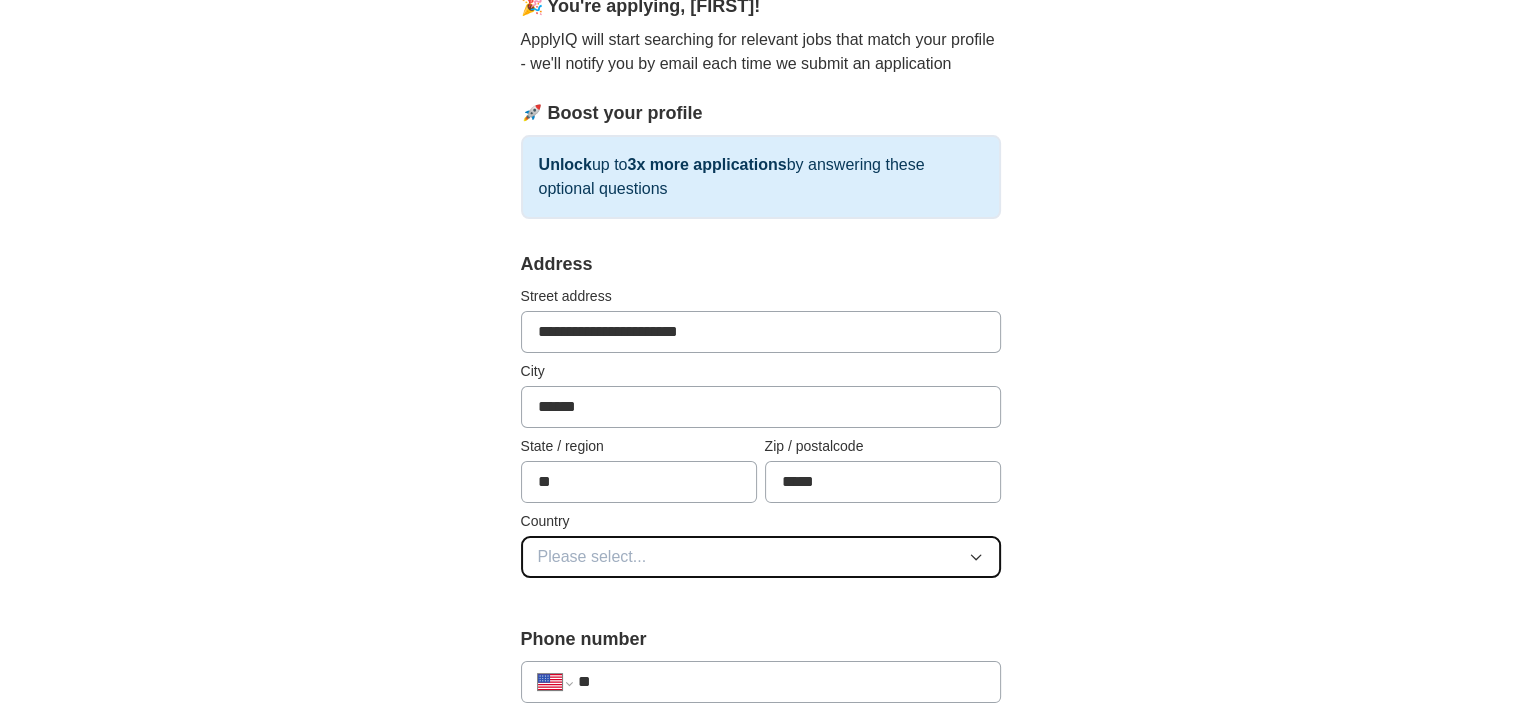 click 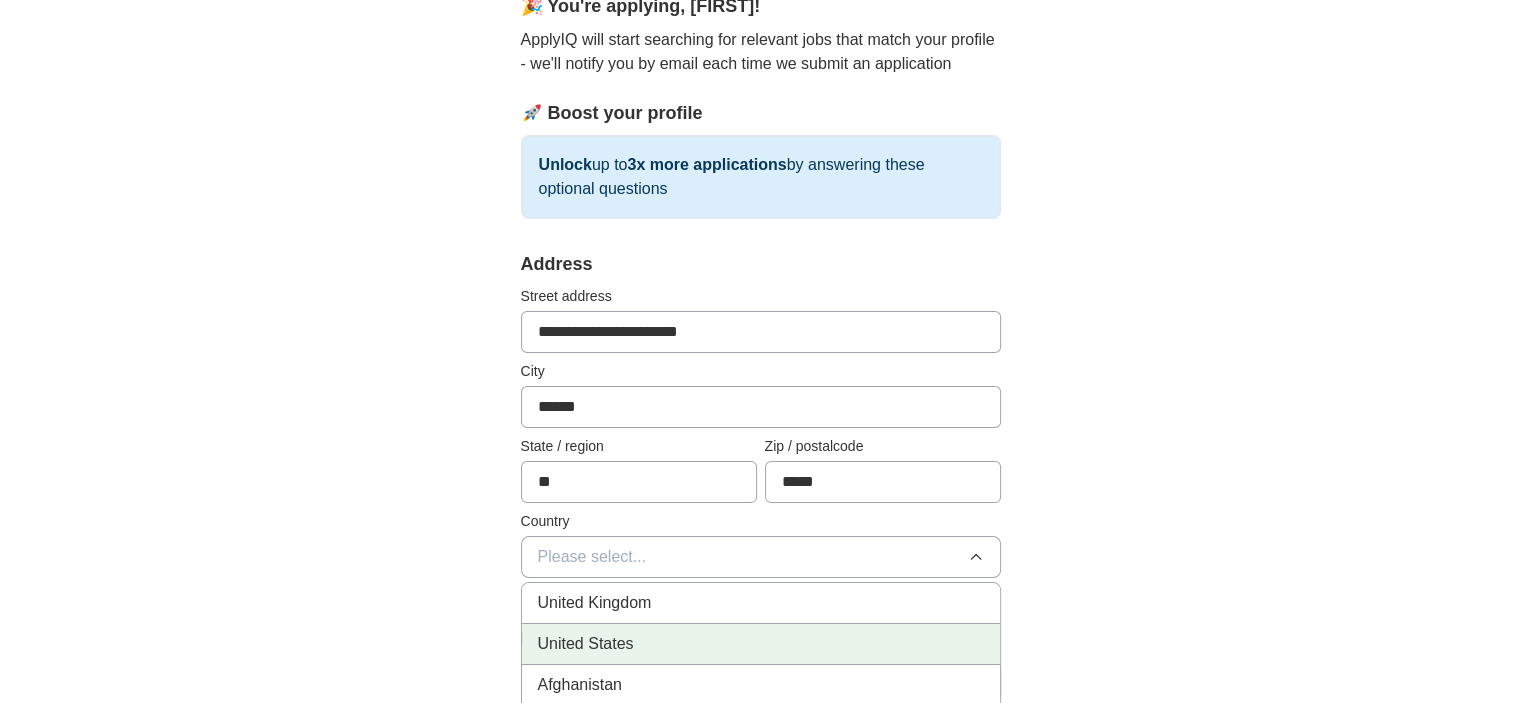 click on "United States" at bounding box center [586, 644] 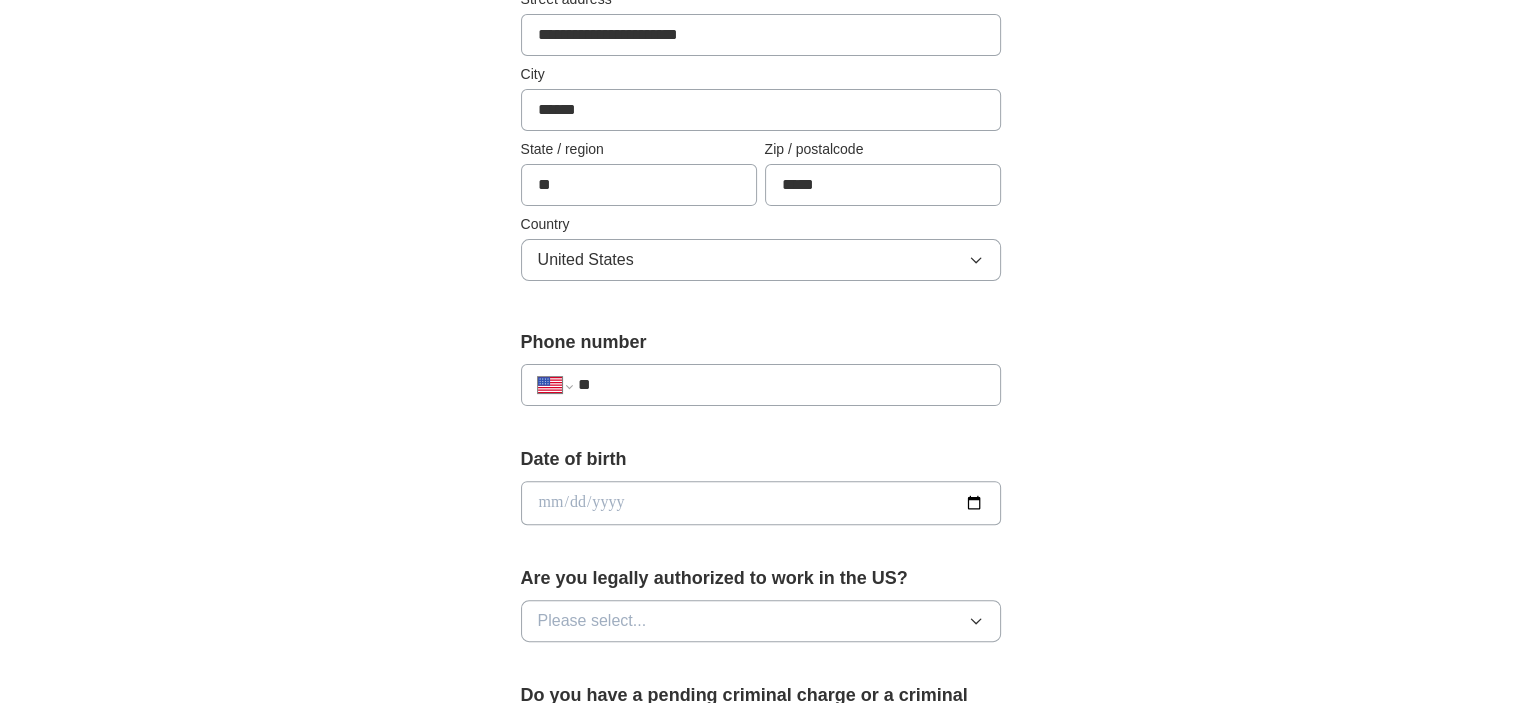 scroll, scrollTop: 500, scrollLeft: 0, axis: vertical 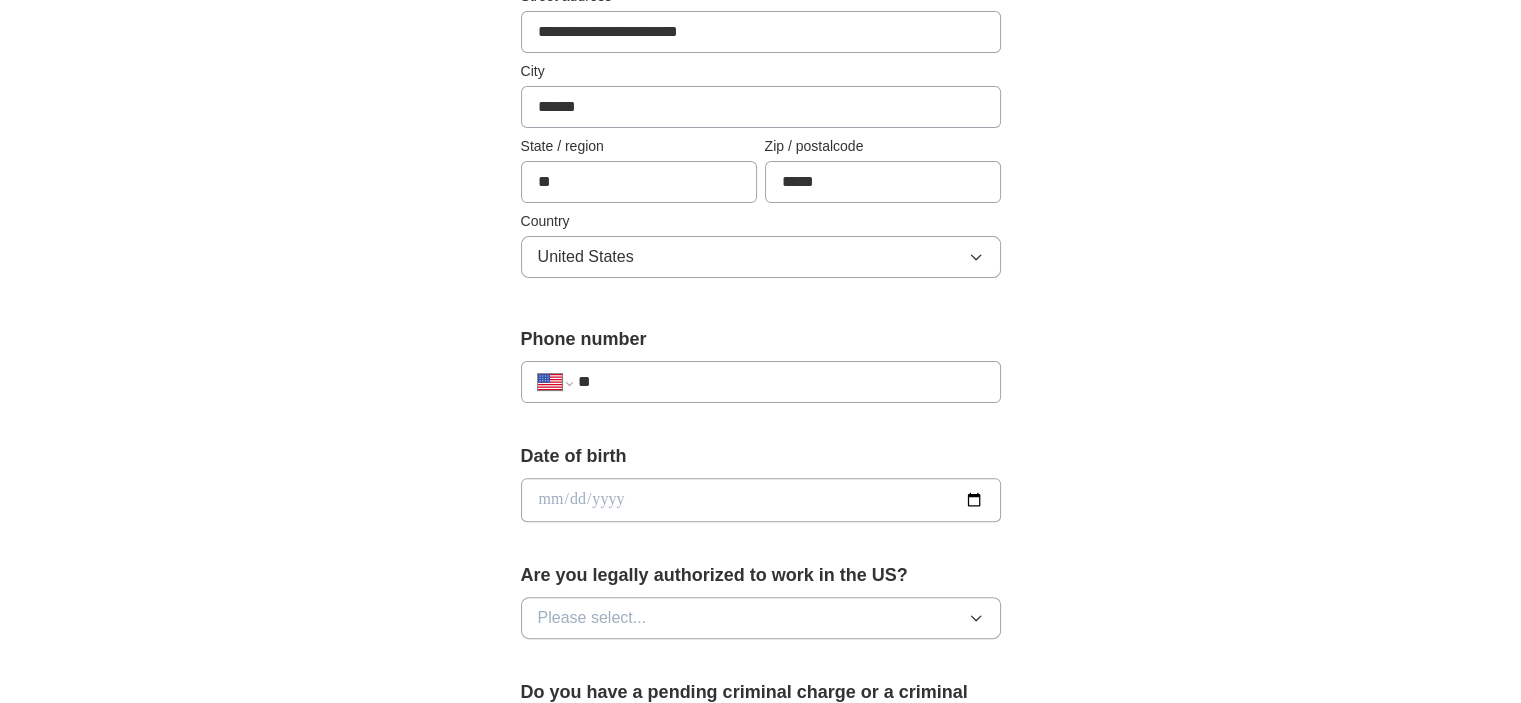 click on "**" at bounding box center (780, 382) 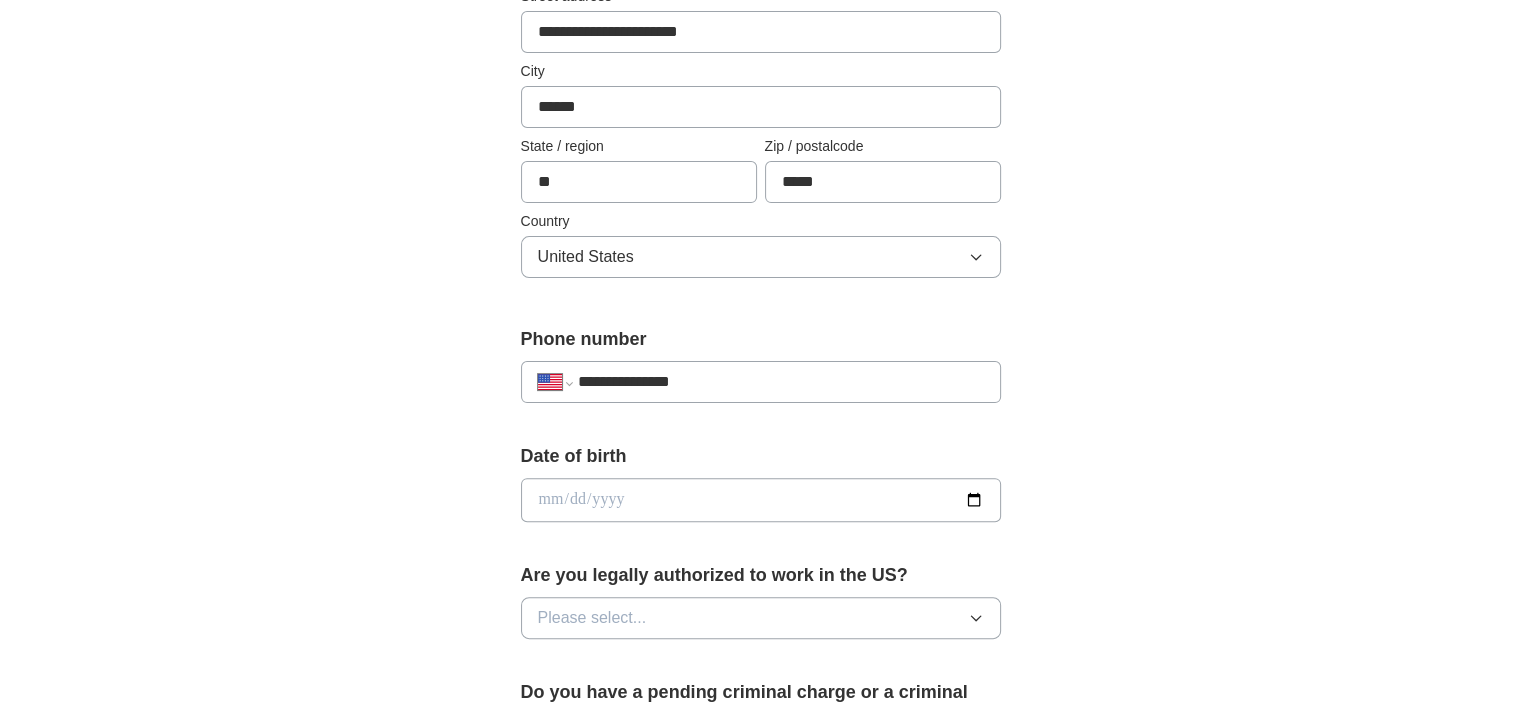 type on "**********" 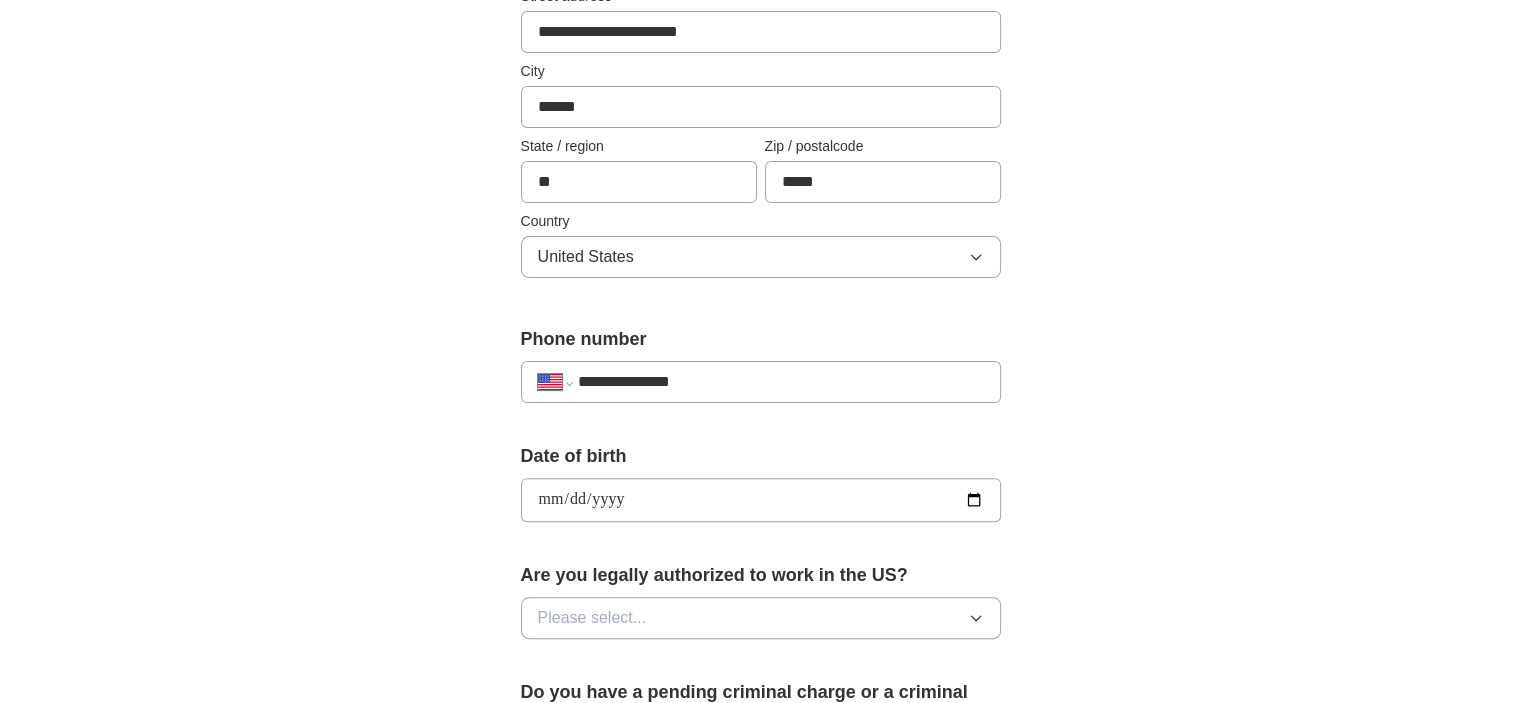 type on "**********" 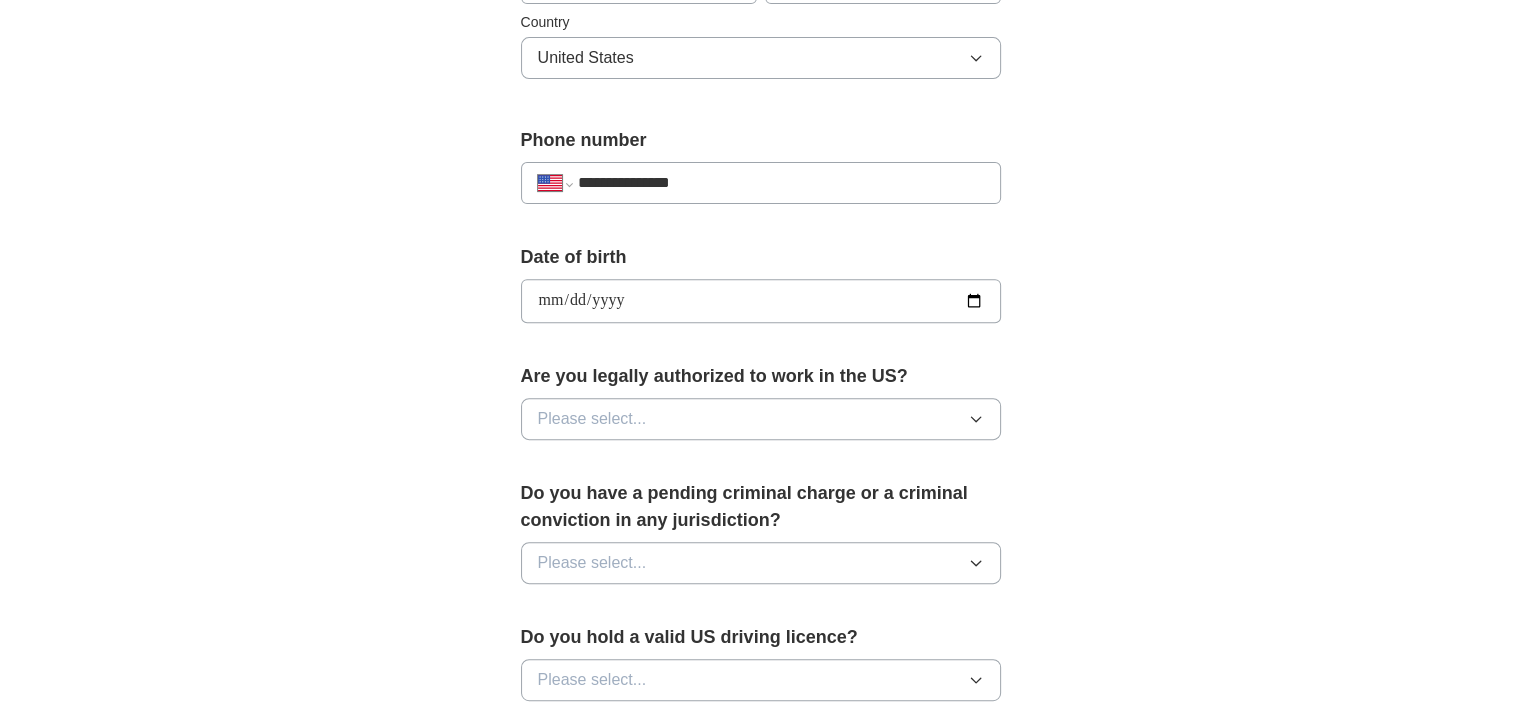 scroll, scrollTop: 700, scrollLeft: 0, axis: vertical 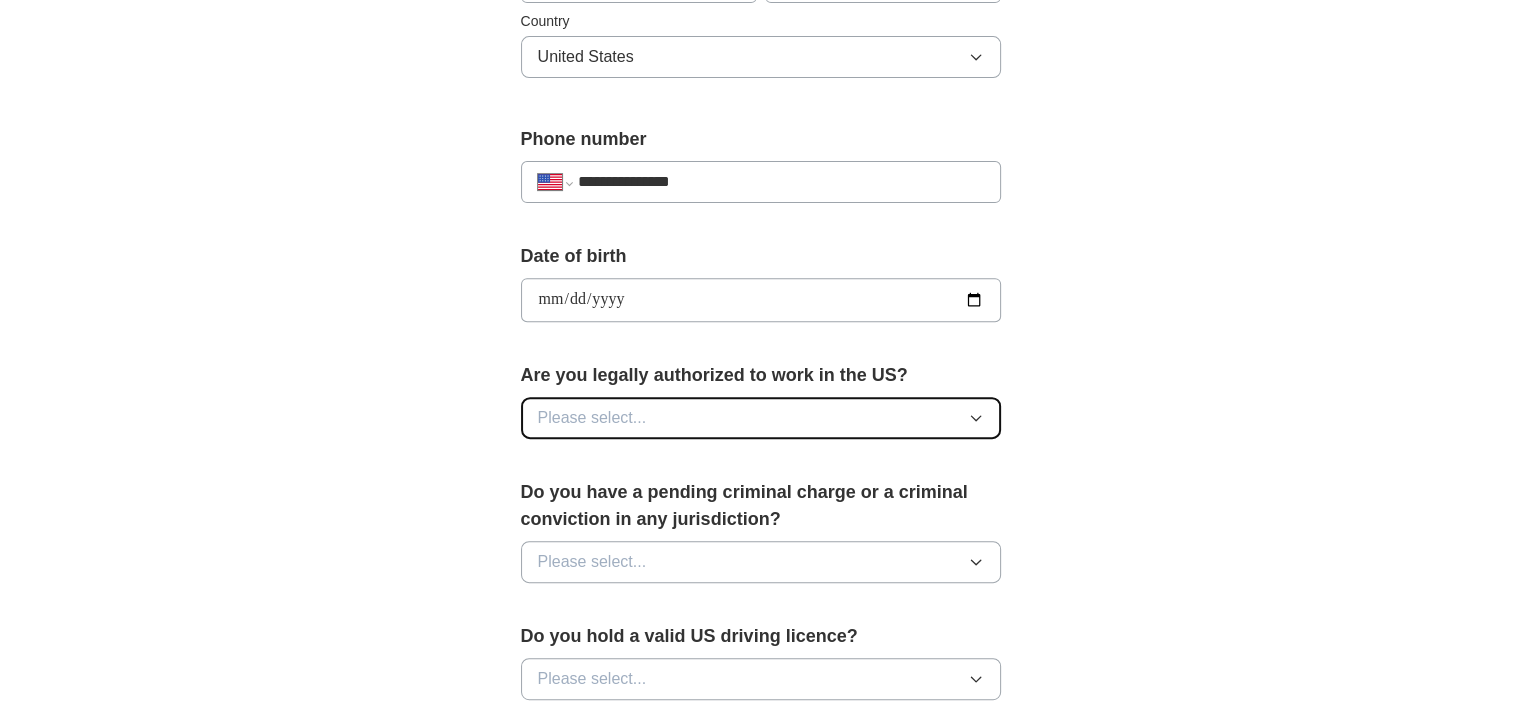 click 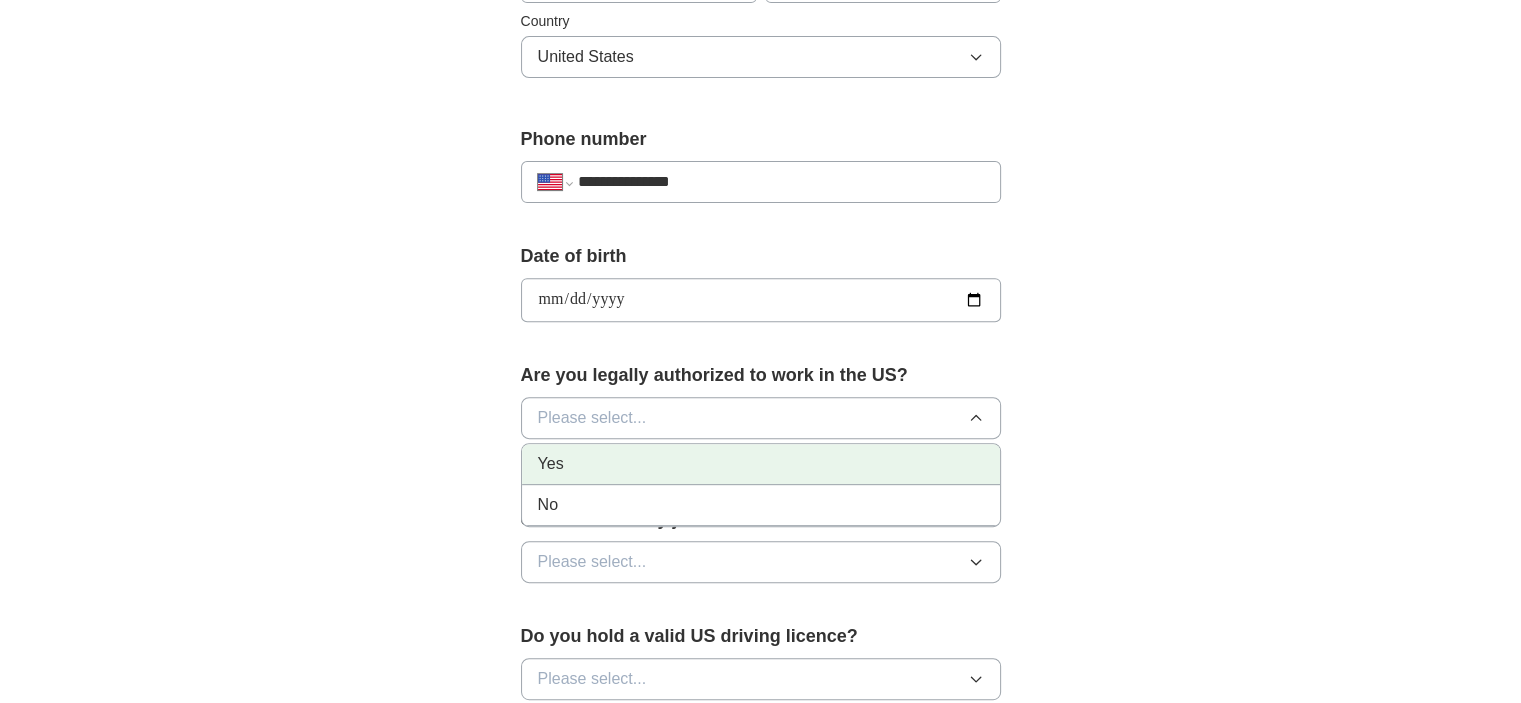 click on "Yes" at bounding box center (761, 464) 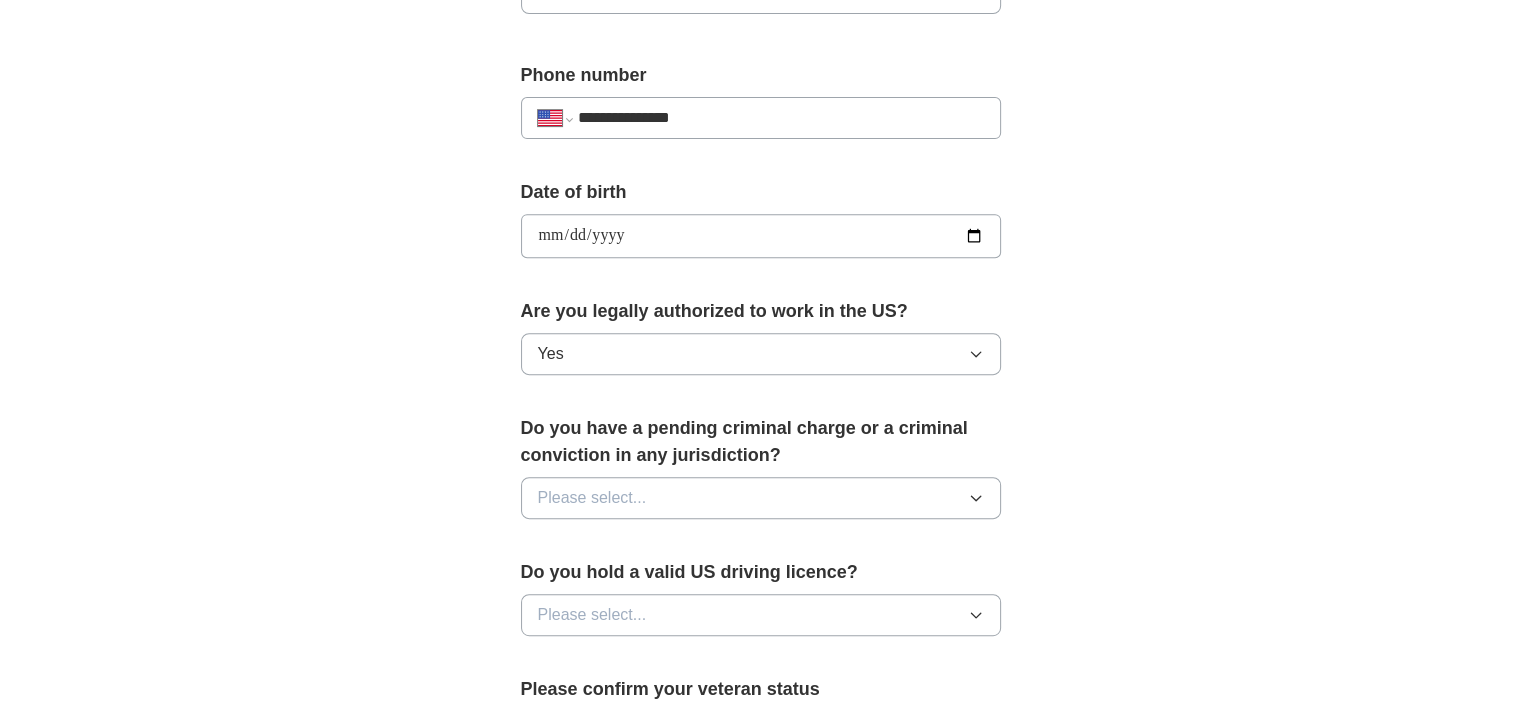 scroll, scrollTop: 900, scrollLeft: 0, axis: vertical 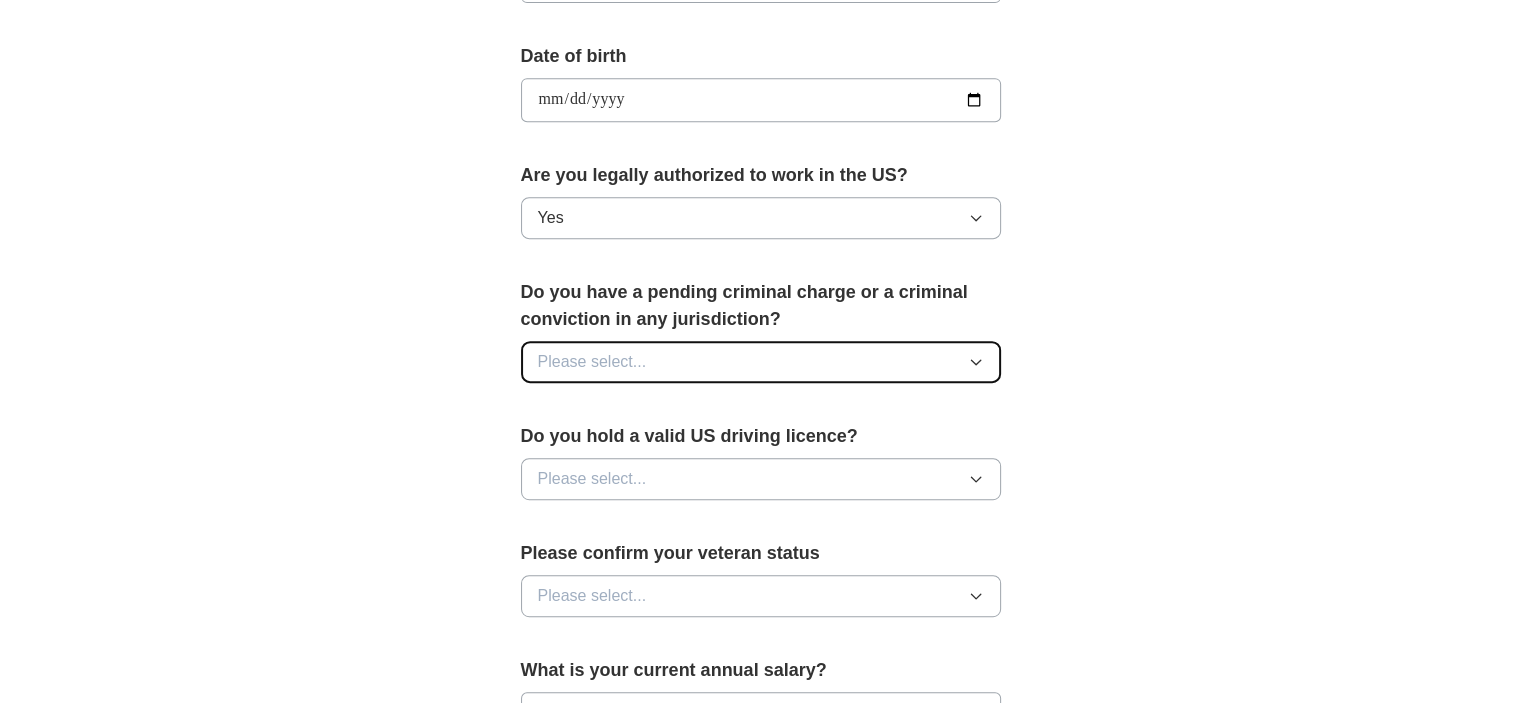 click 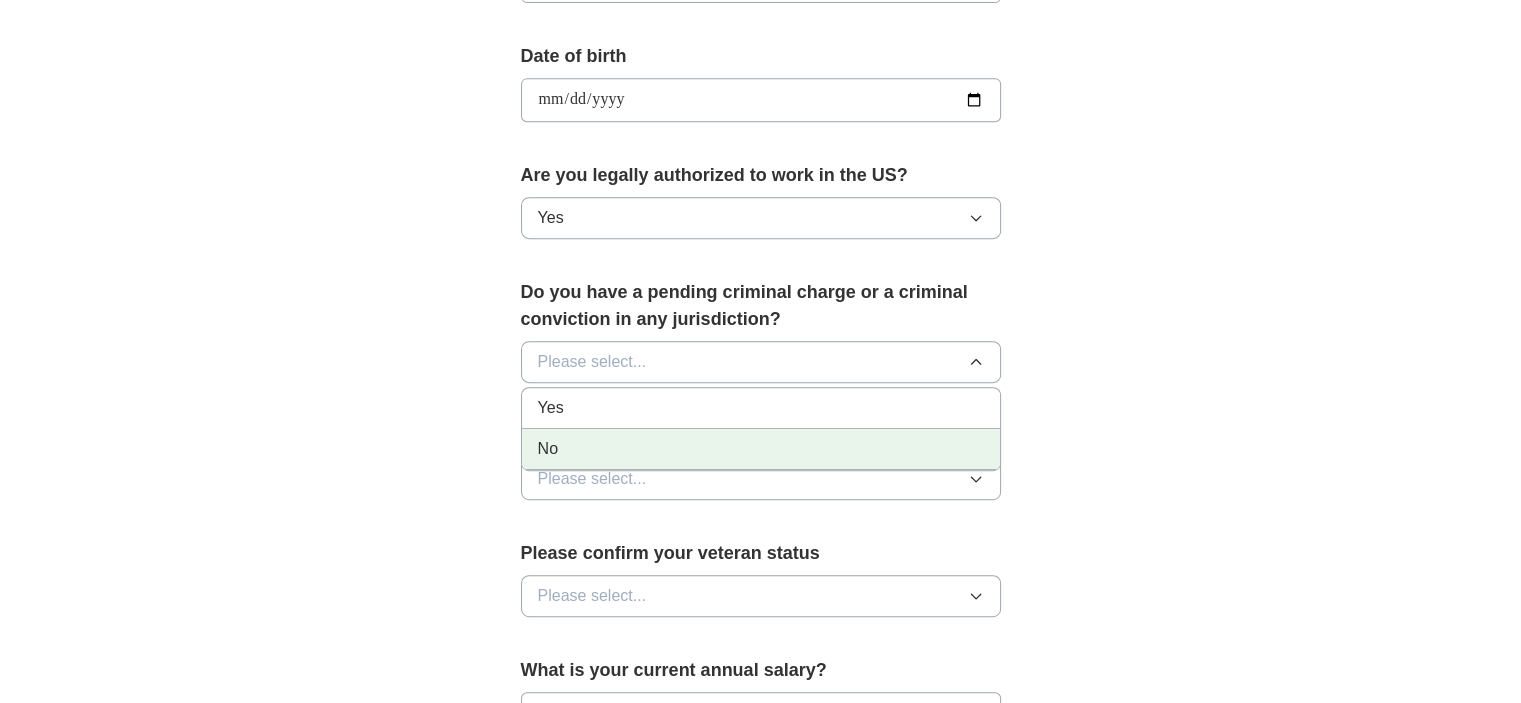 click on "No" at bounding box center (548, 449) 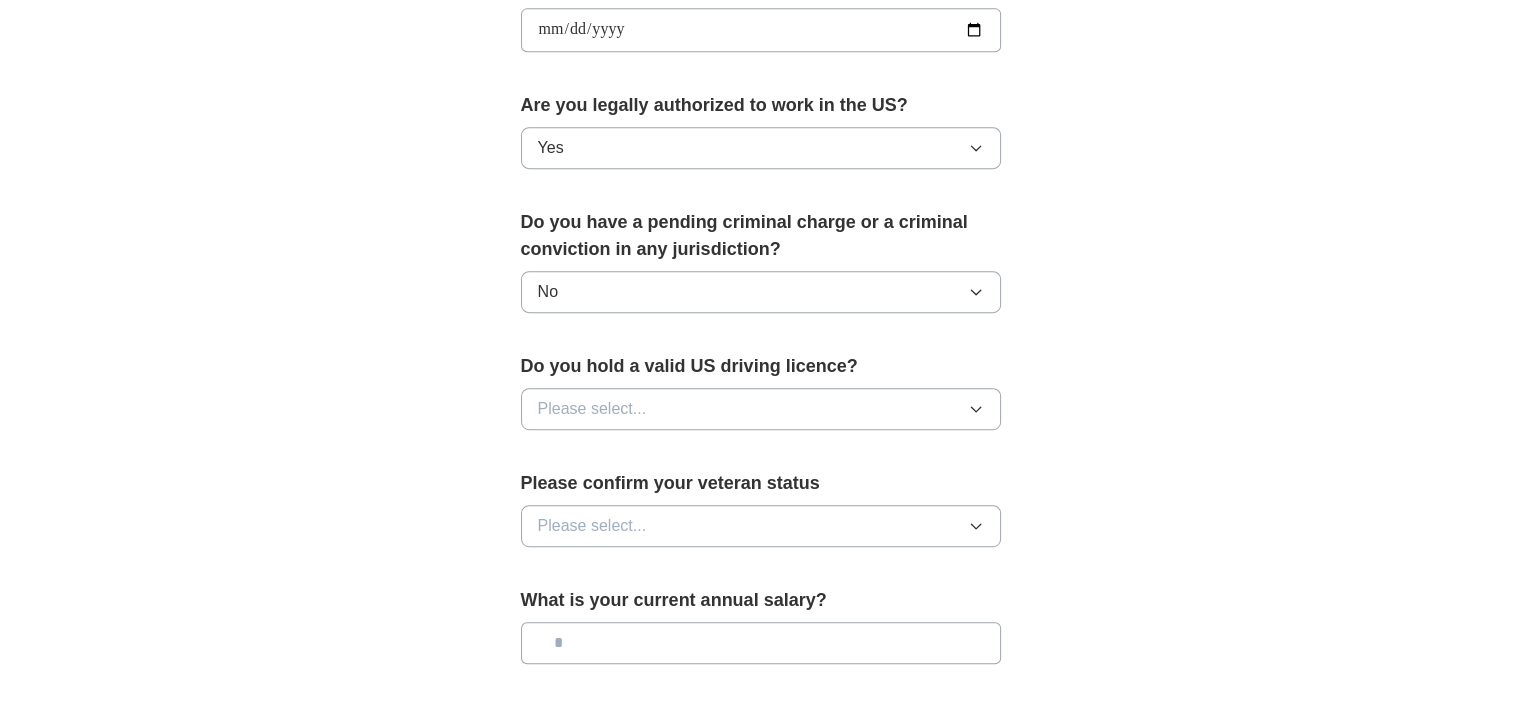scroll, scrollTop: 1000, scrollLeft: 0, axis: vertical 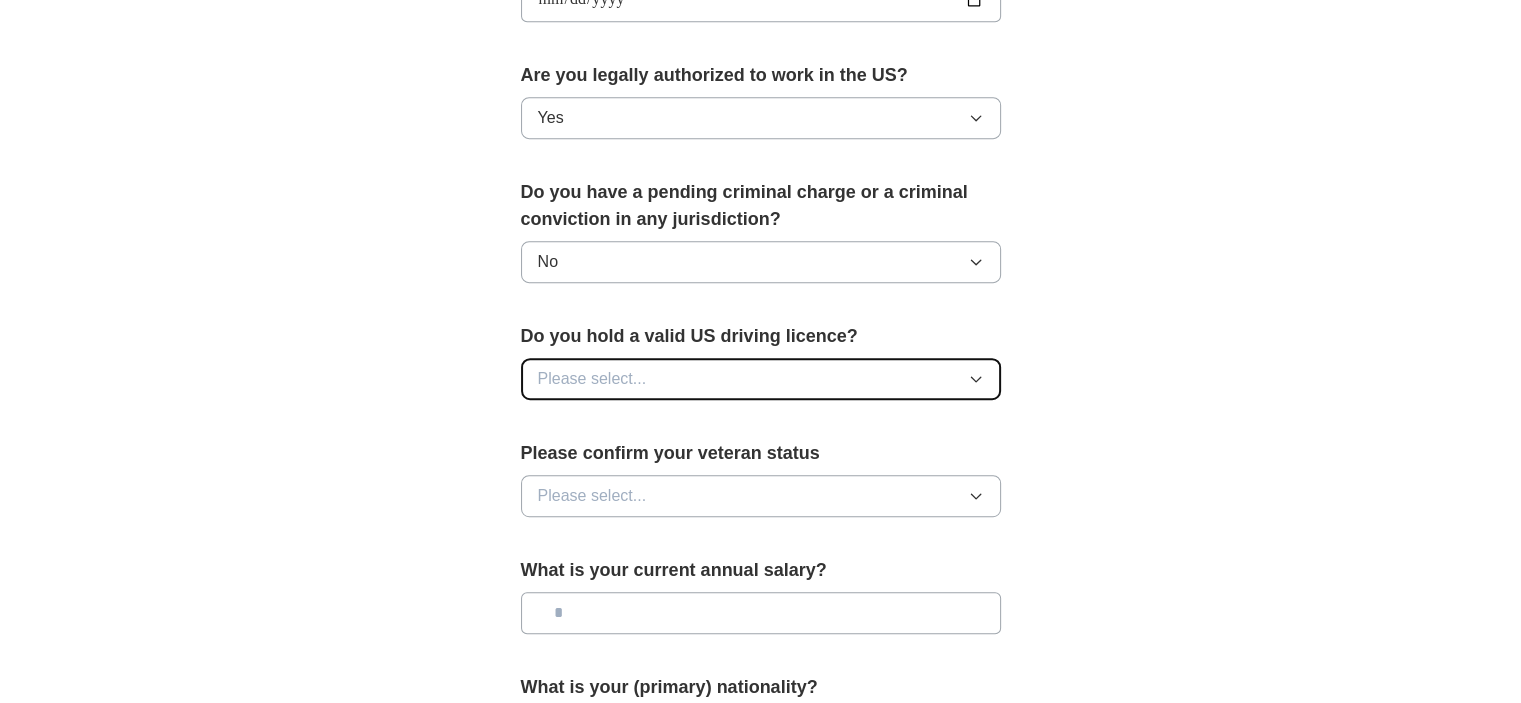click 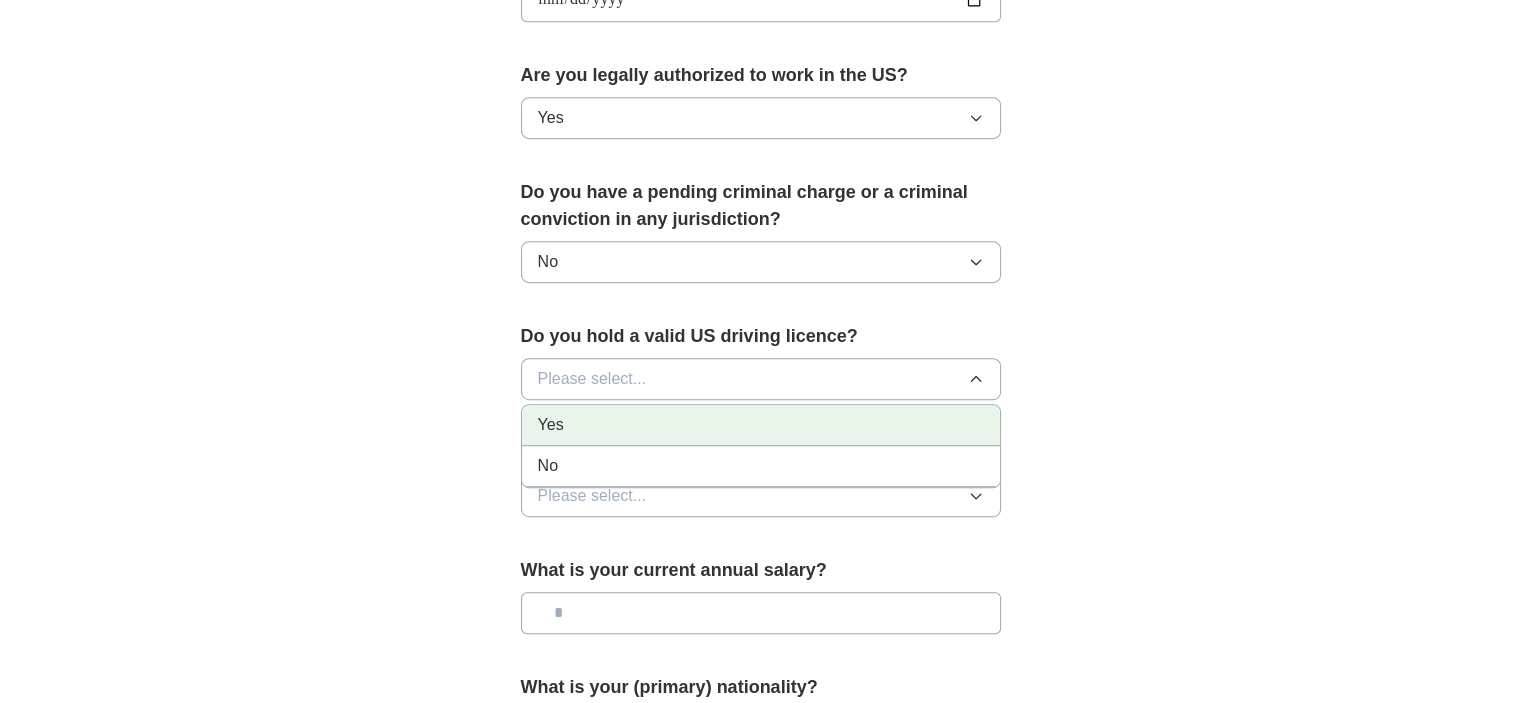 click on "Yes" at bounding box center [761, 425] 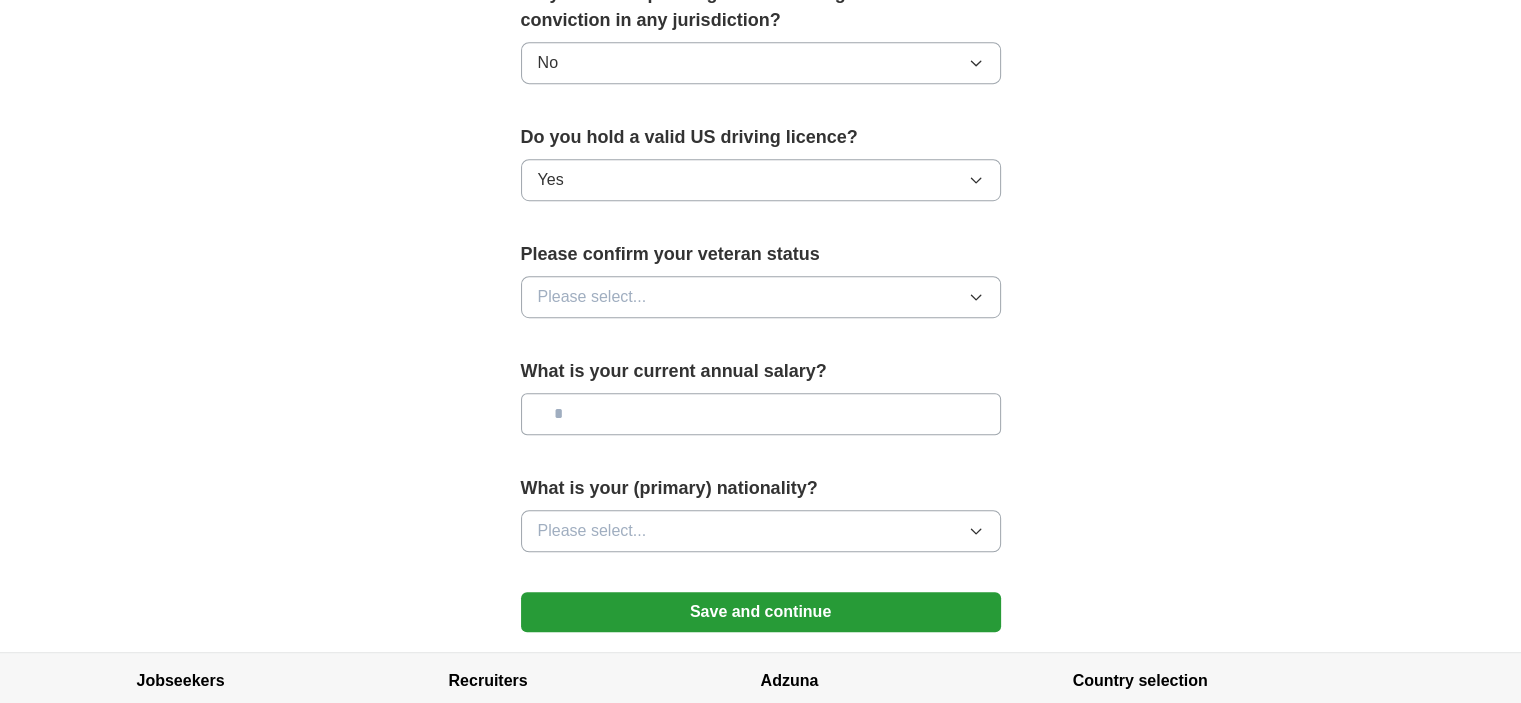 scroll, scrollTop: 1200, scrollLeft: 0, axis: vertical 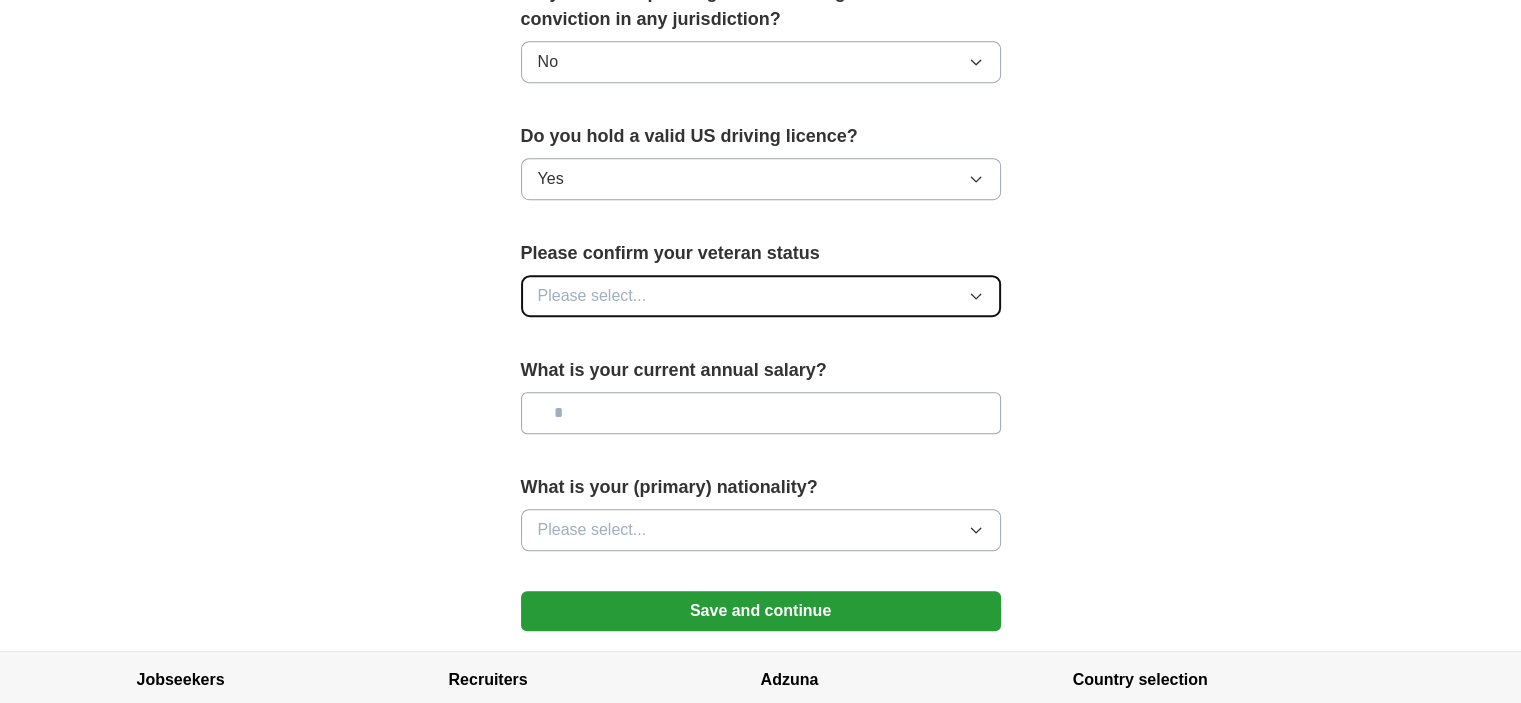 click 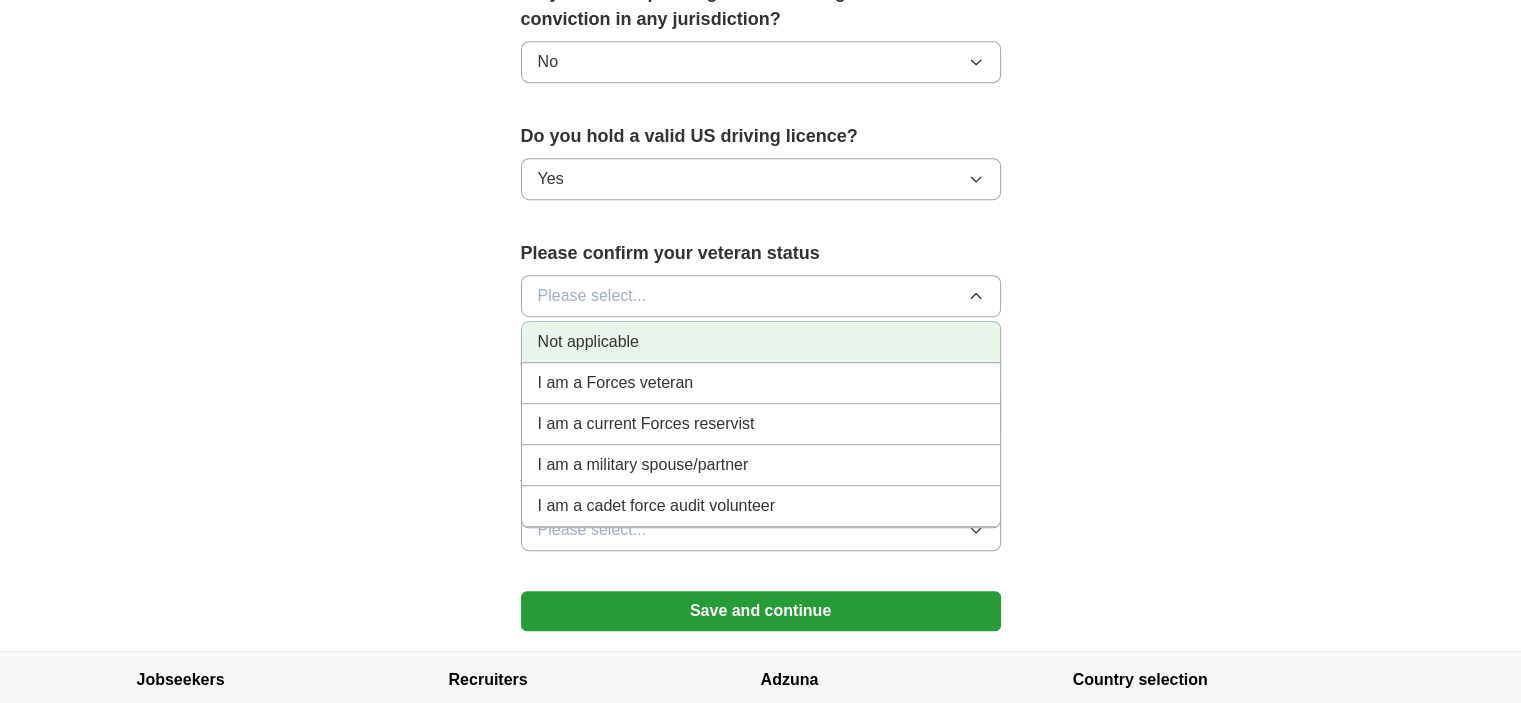 click on "Not applicable" at bounding box center (588, 342) 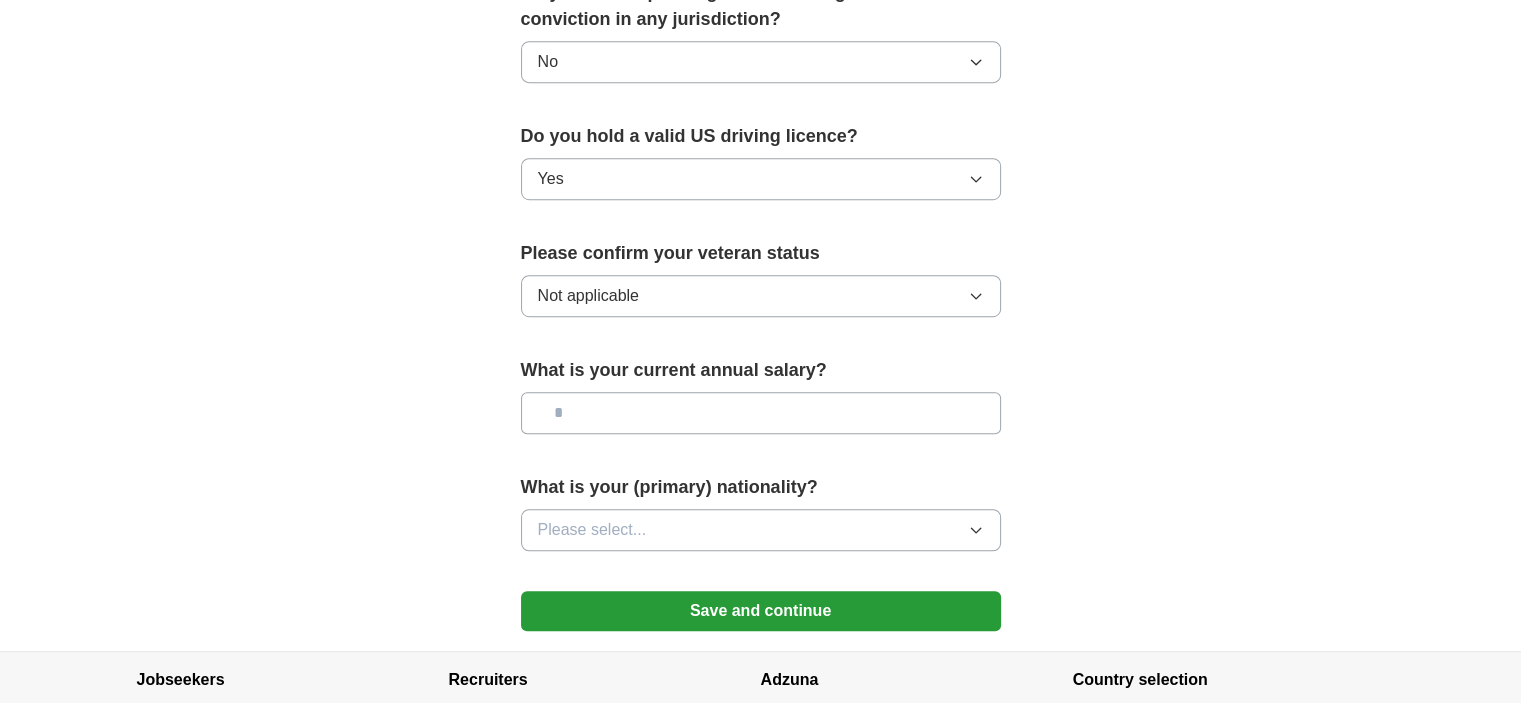 click at bounding box center [761, 413] 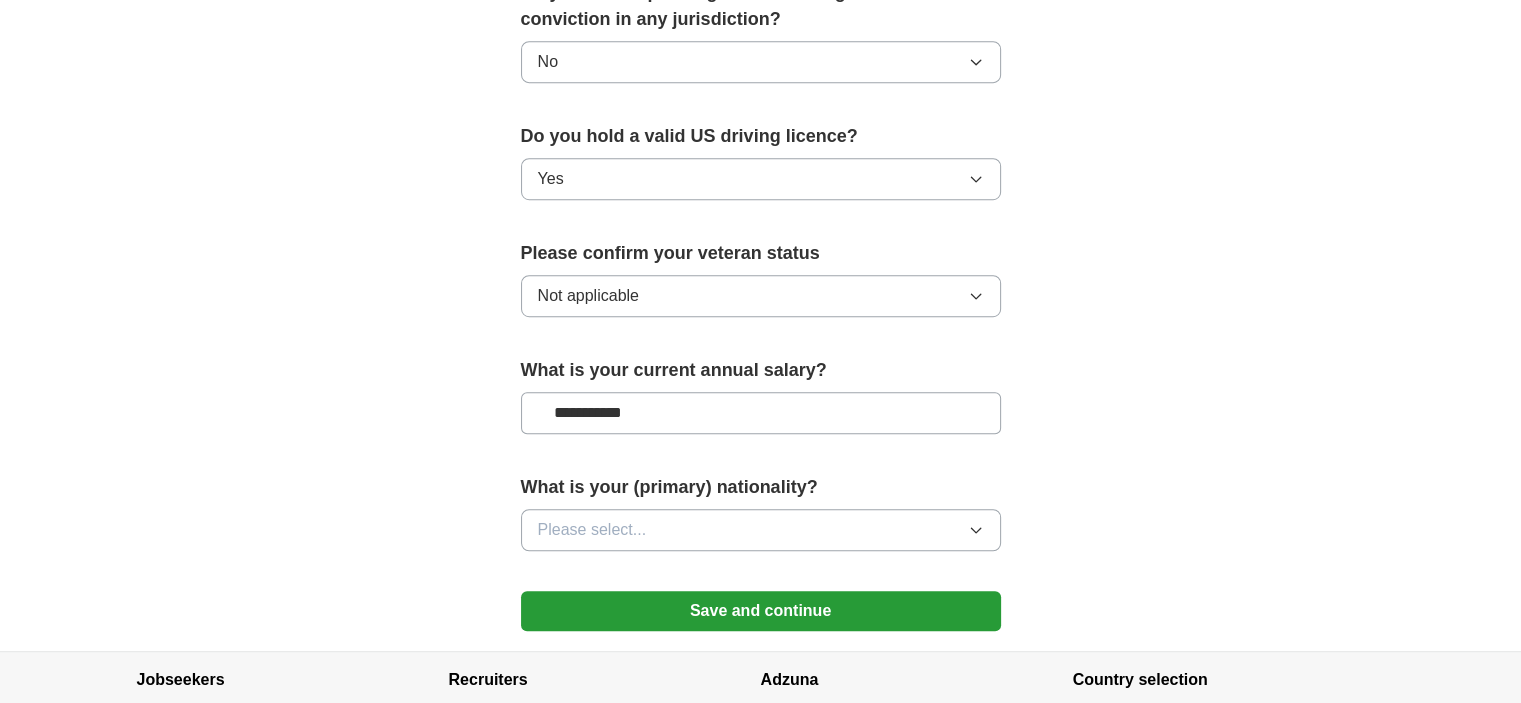 click on "**********" at bounding box center (761, 413) 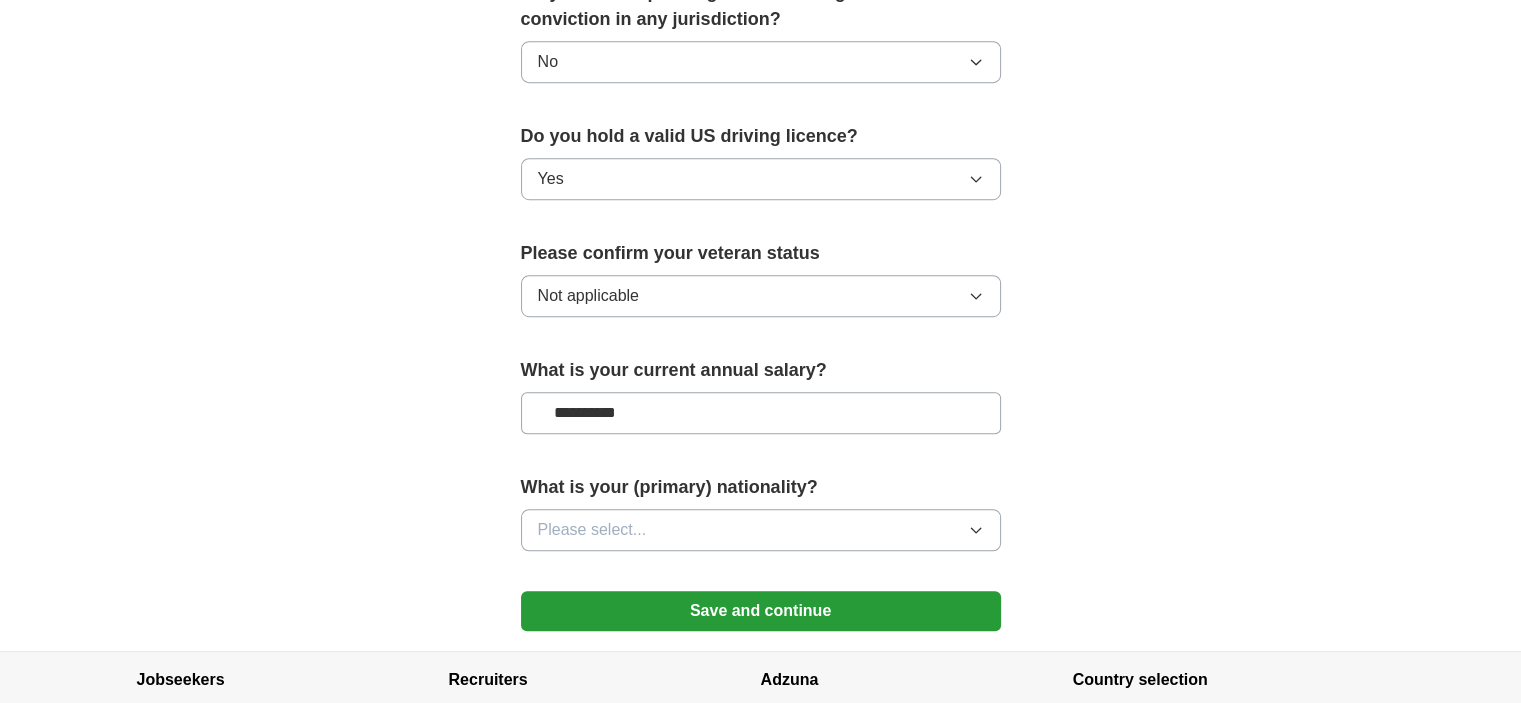 click on "**********" at bounding box center (761, 413) 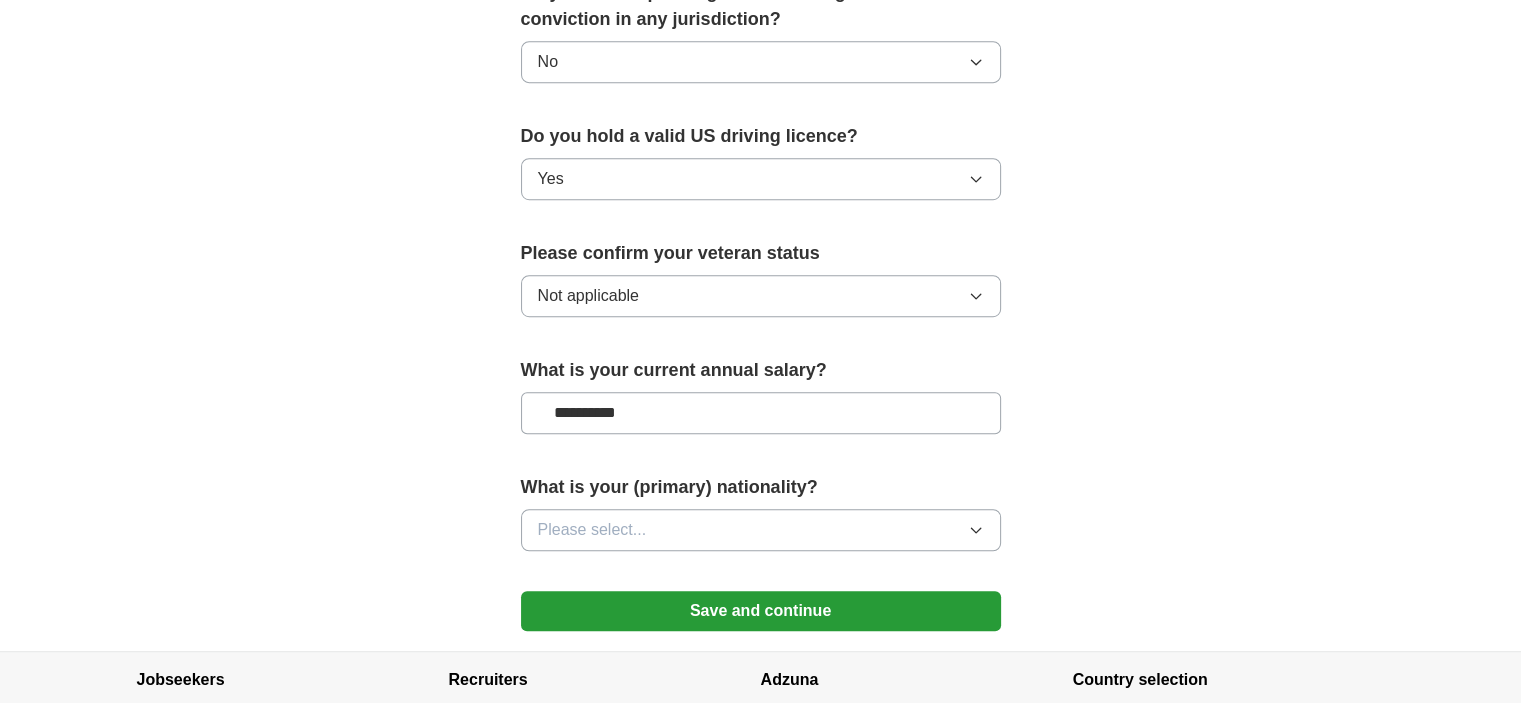 drag, startPoint x: 633, startPoint y: 408, endPoint x: 572, endPoint y: 402, distance: 61.294373 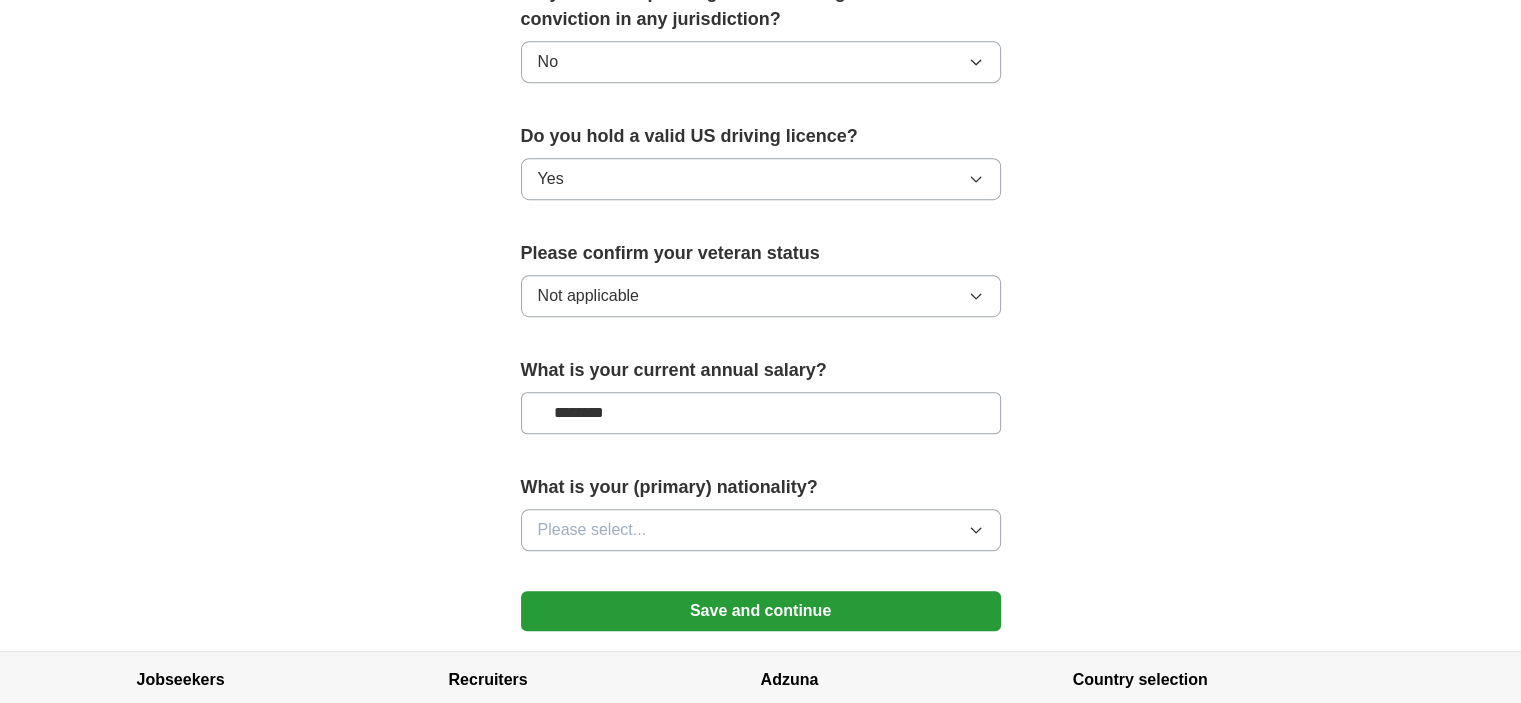type on "********" 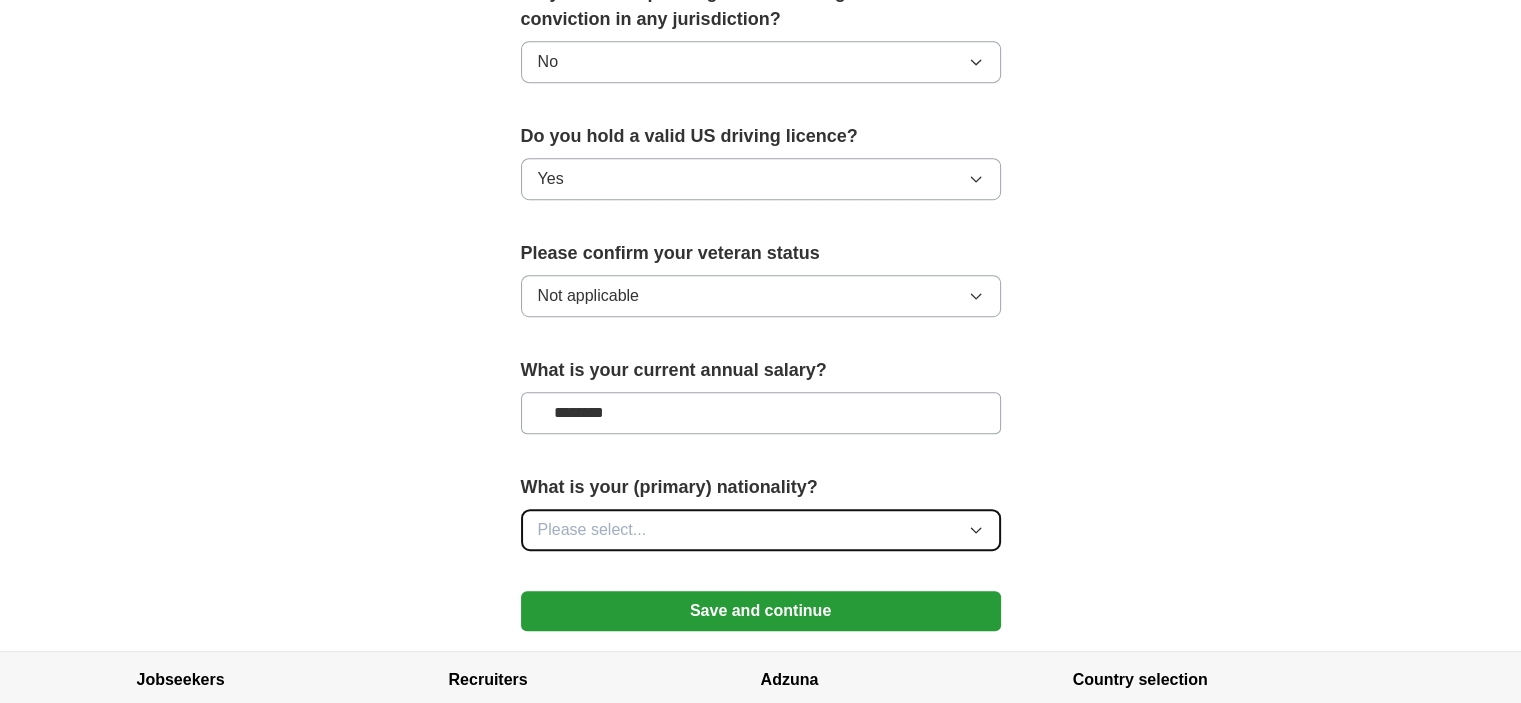 click 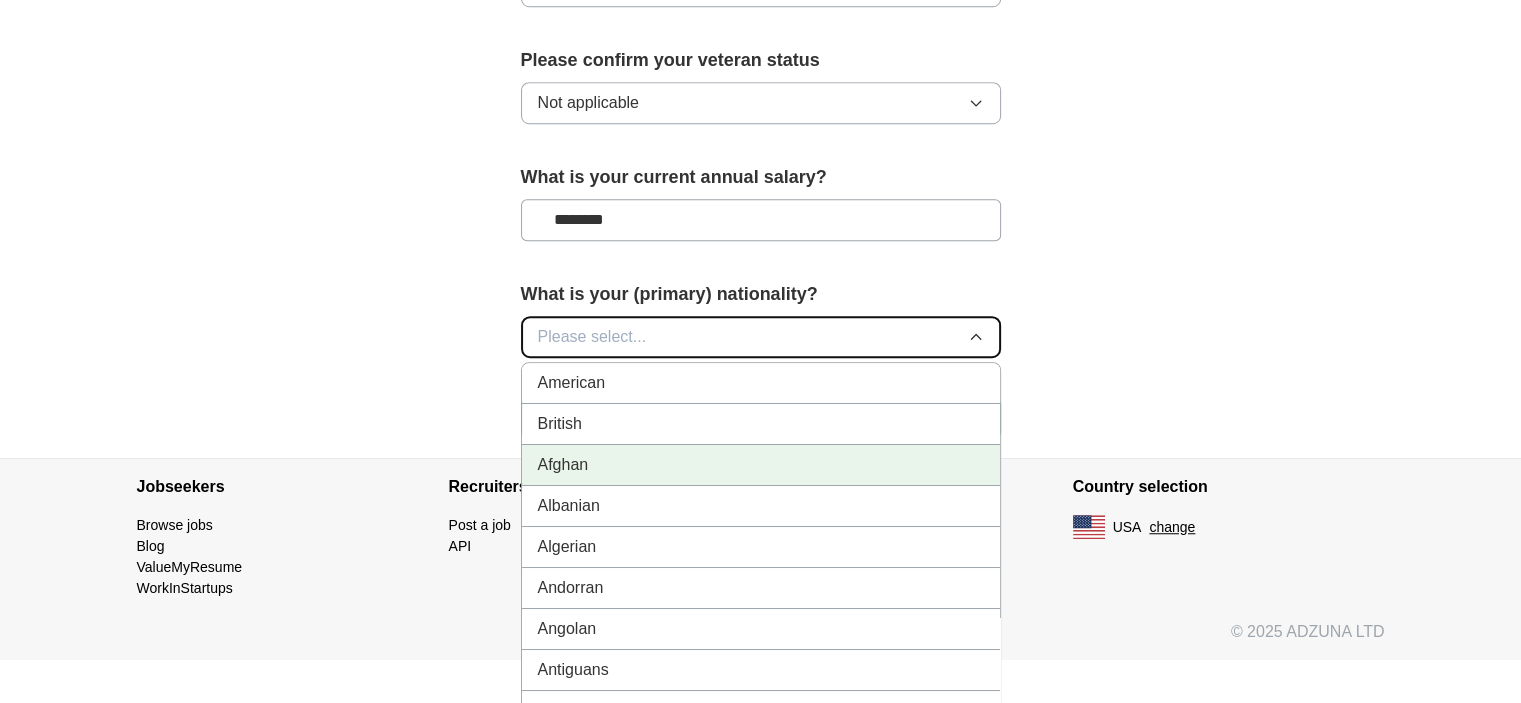 scroll, scrollTop: 1446, scrollLeft: 0, axis: vertical 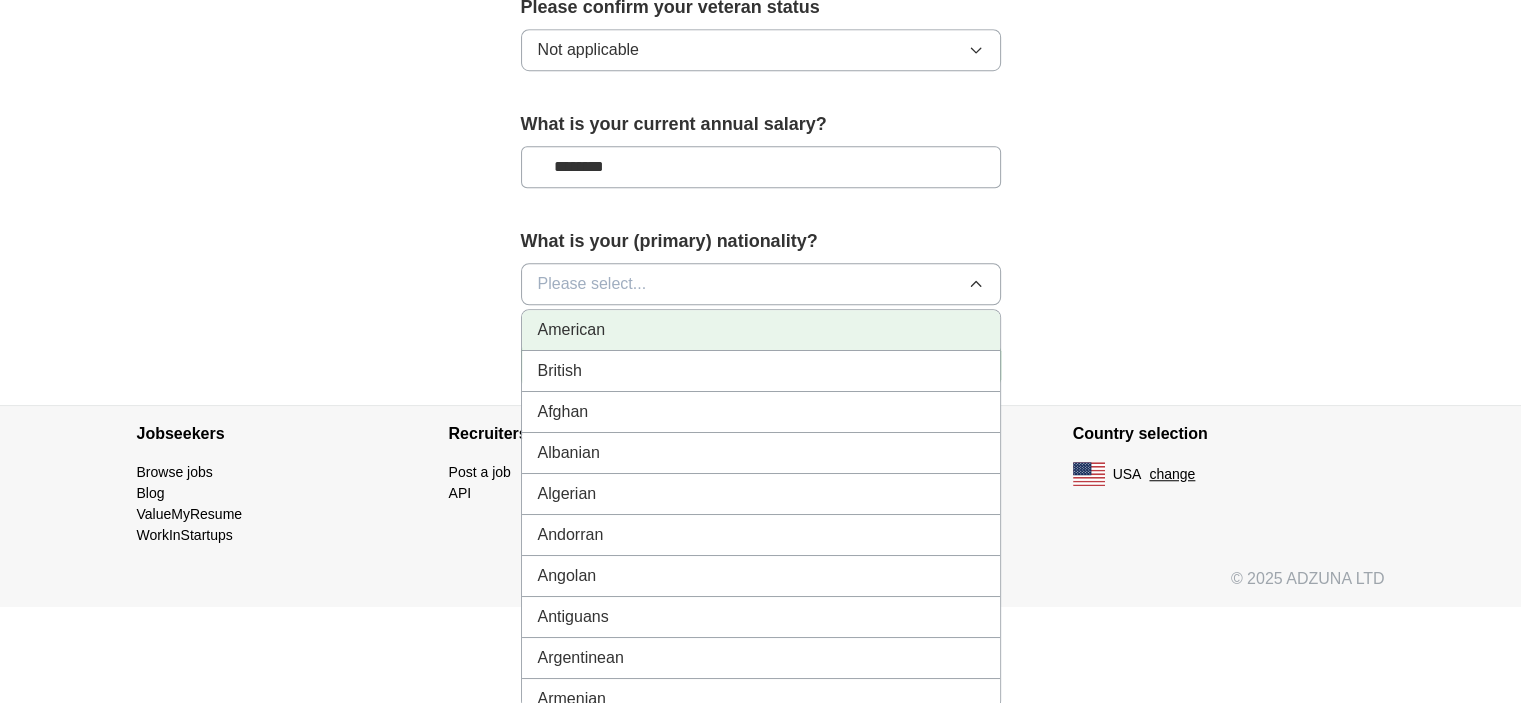click on "American" at bounding box center [572, 330] 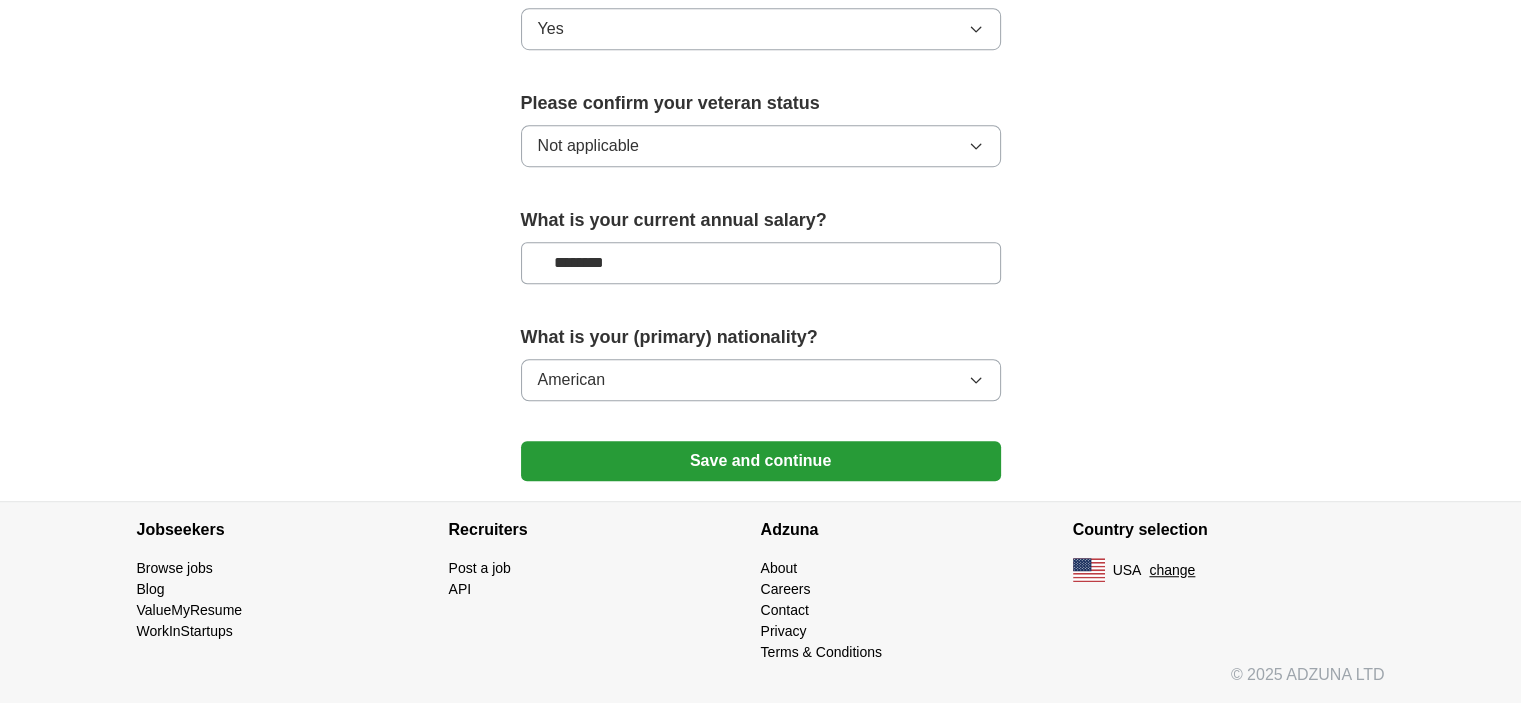 scroll, scrollTop: 1344, scrollLeft: 0, axis: vertical 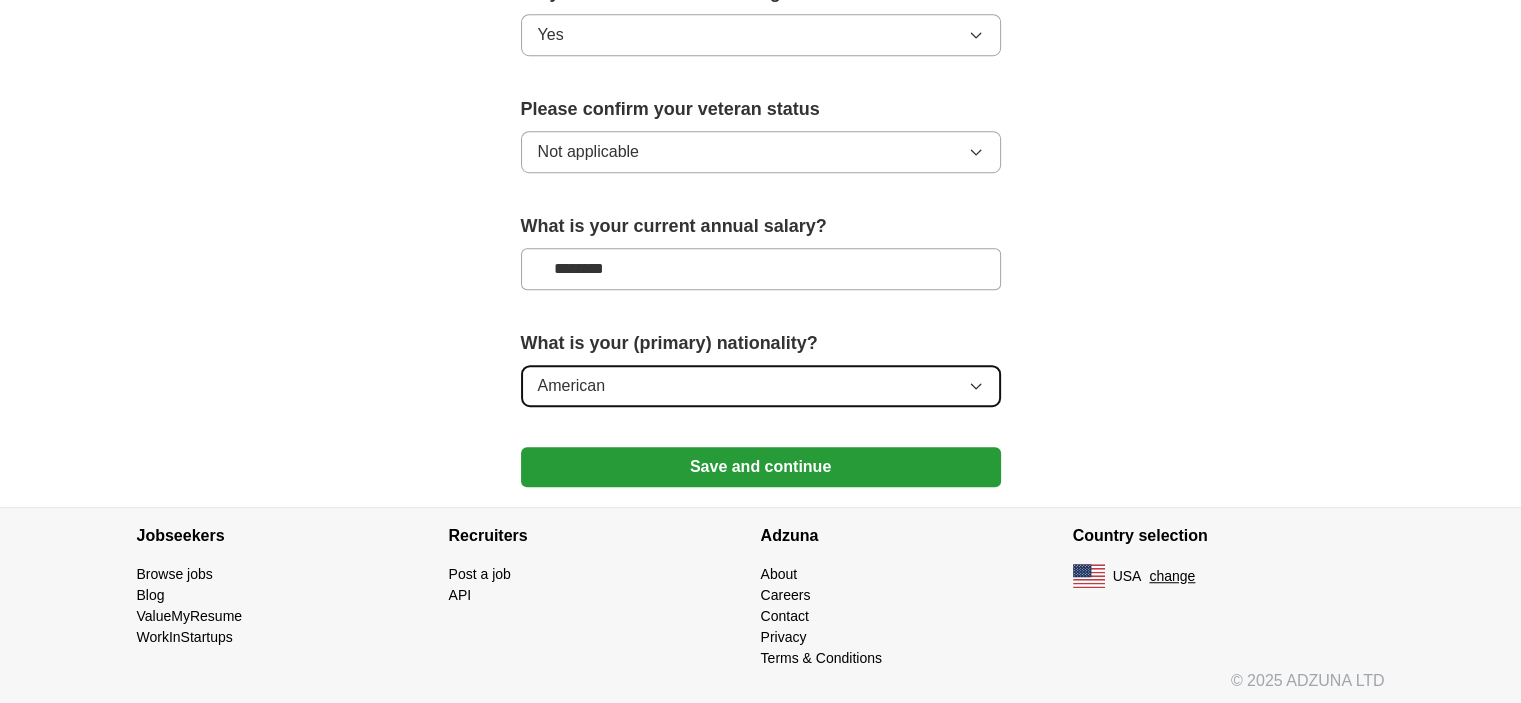 click 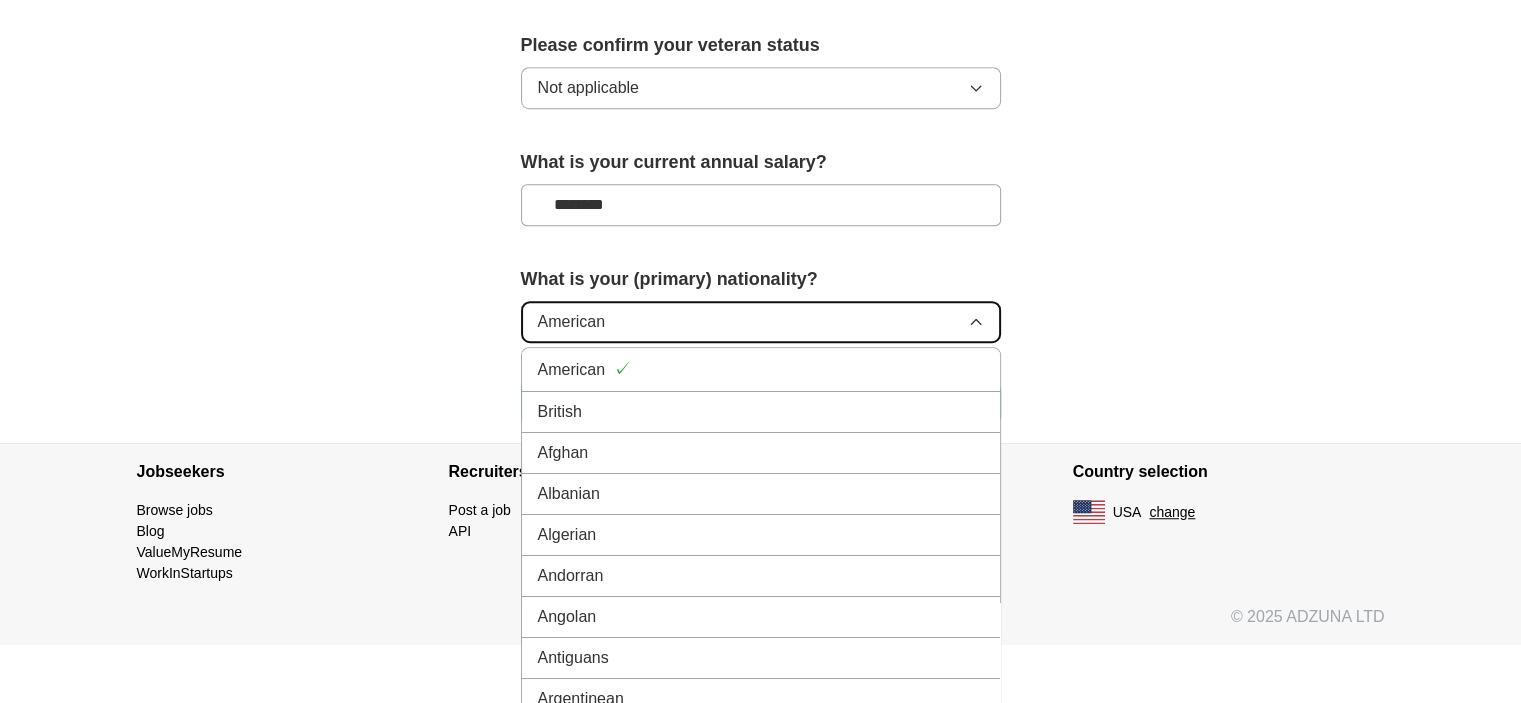 scroll, scrollTop: 1446, scrollLeft: 0, axis: vertical 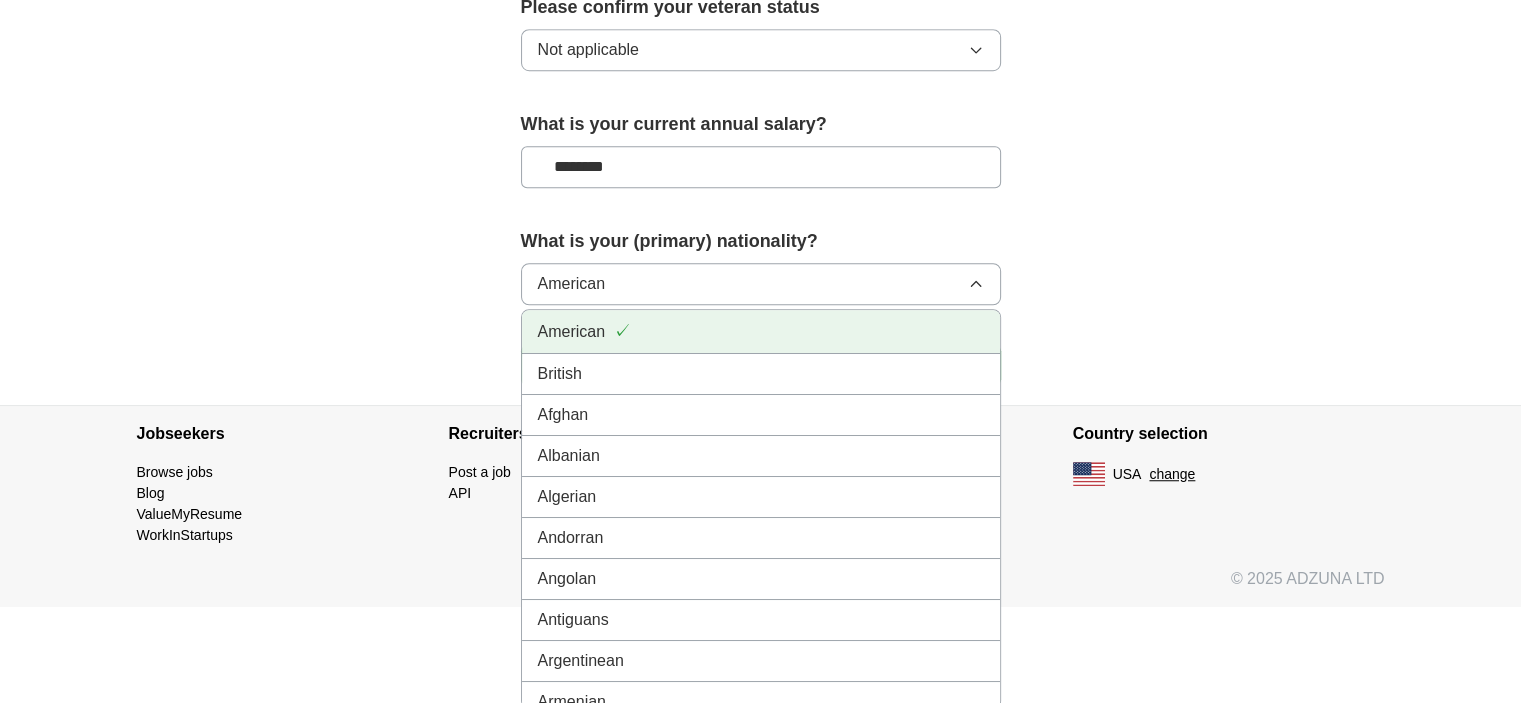 click on "American" at bounding box center (572, 332) 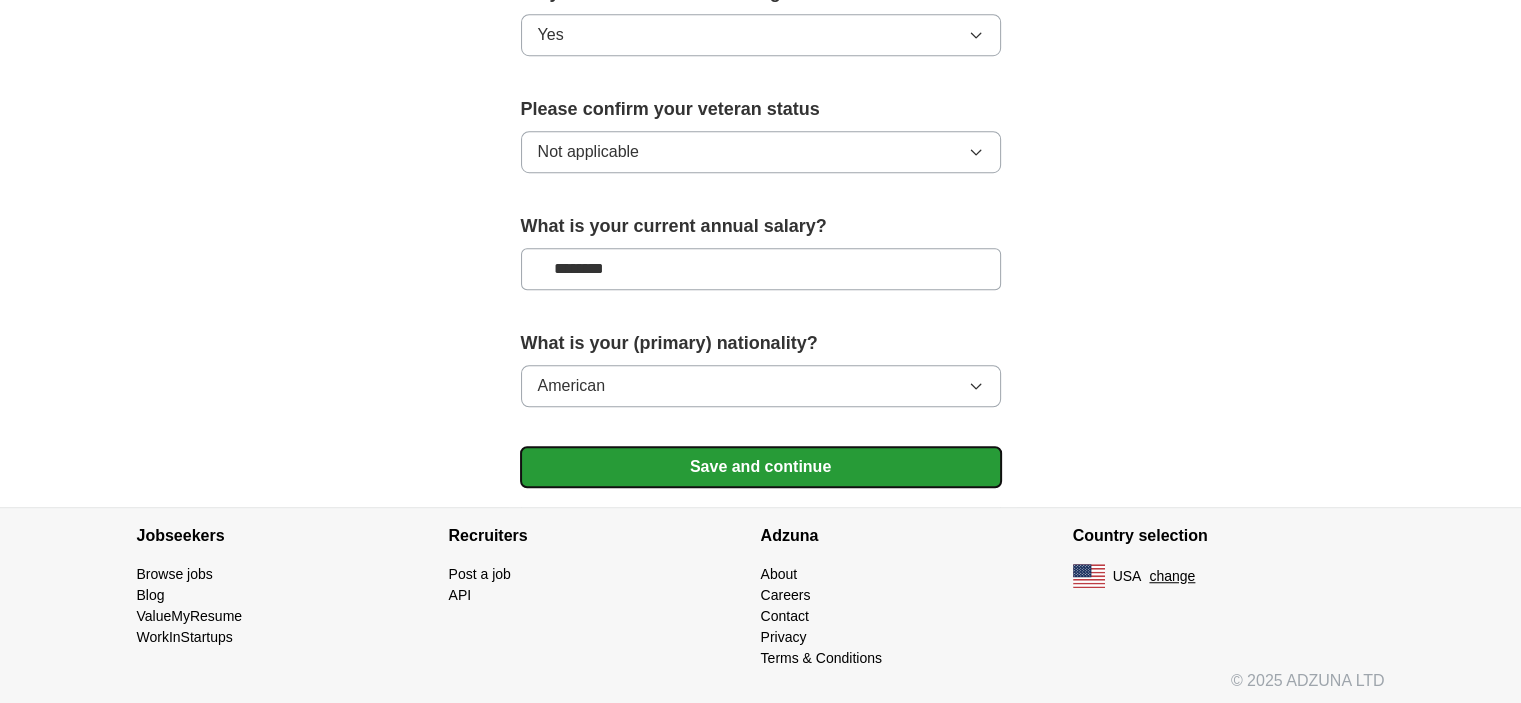 click on "Save and continue" at bounding box center [761, 467] 